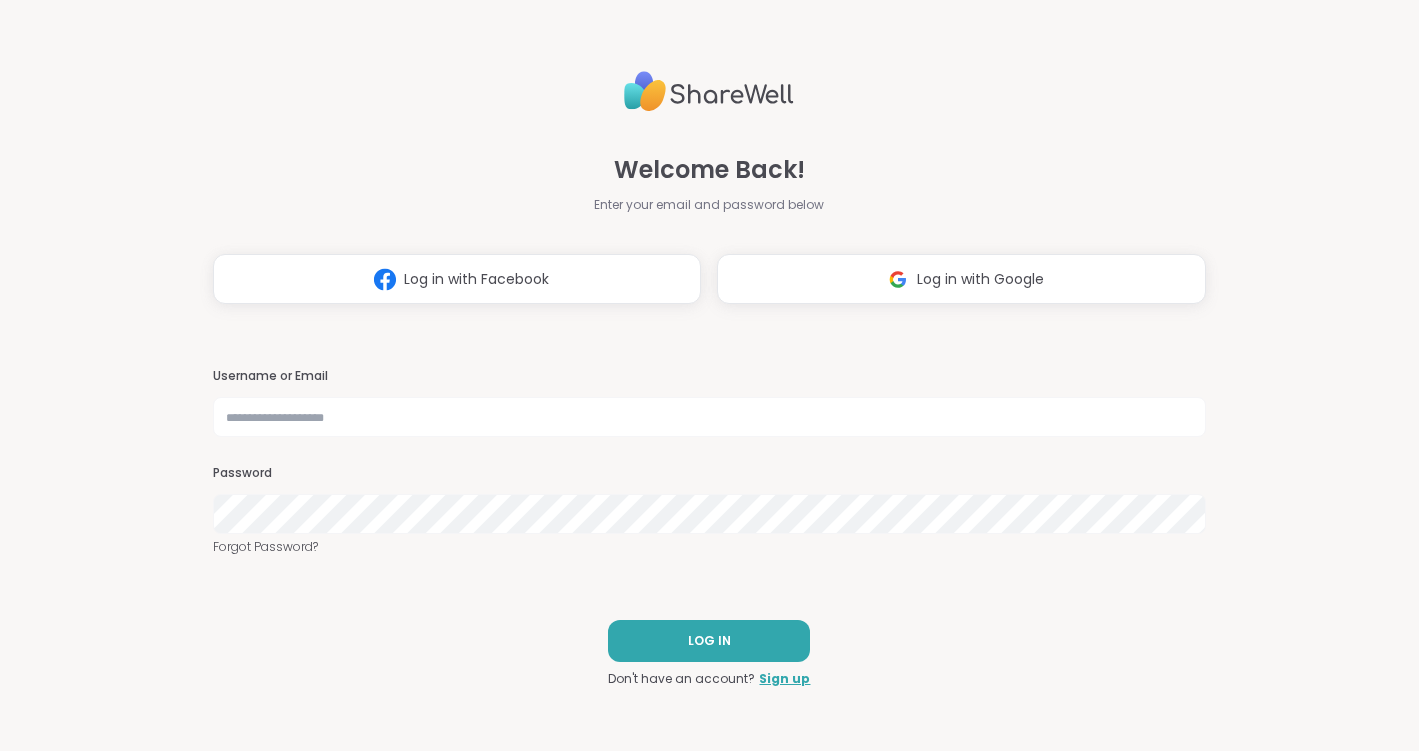 scroll, scrollTop: 0, scrollLeft: 0, axis: both 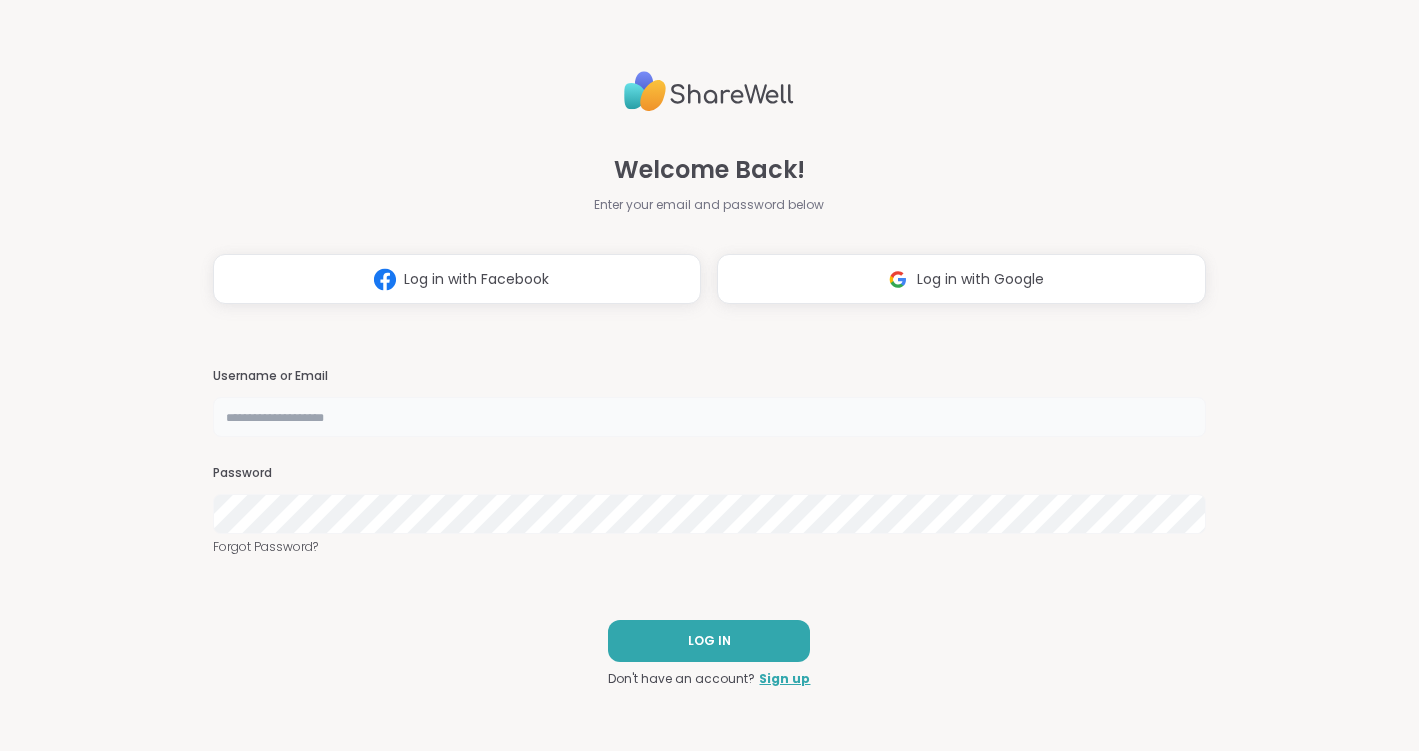 type on "********" 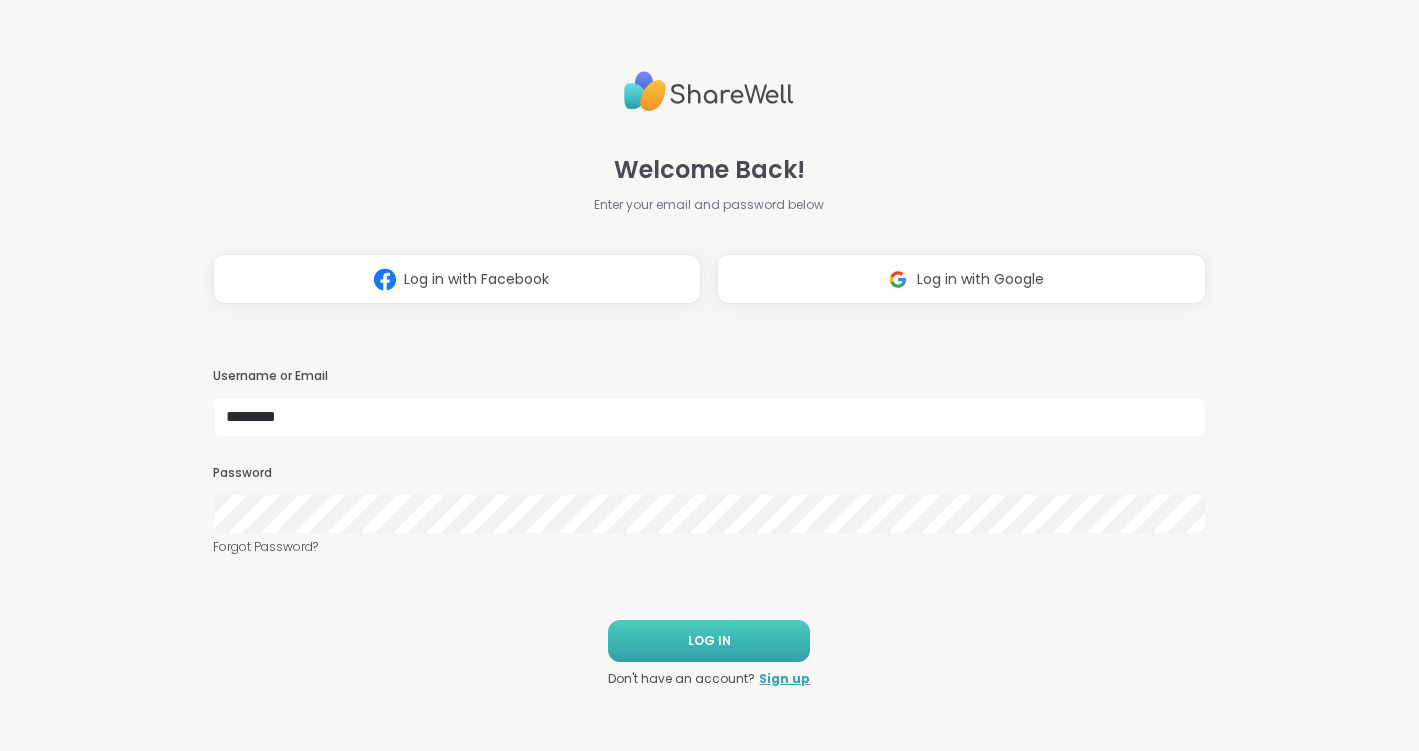 click on "LOG IN" at bounding box center (709, 641) 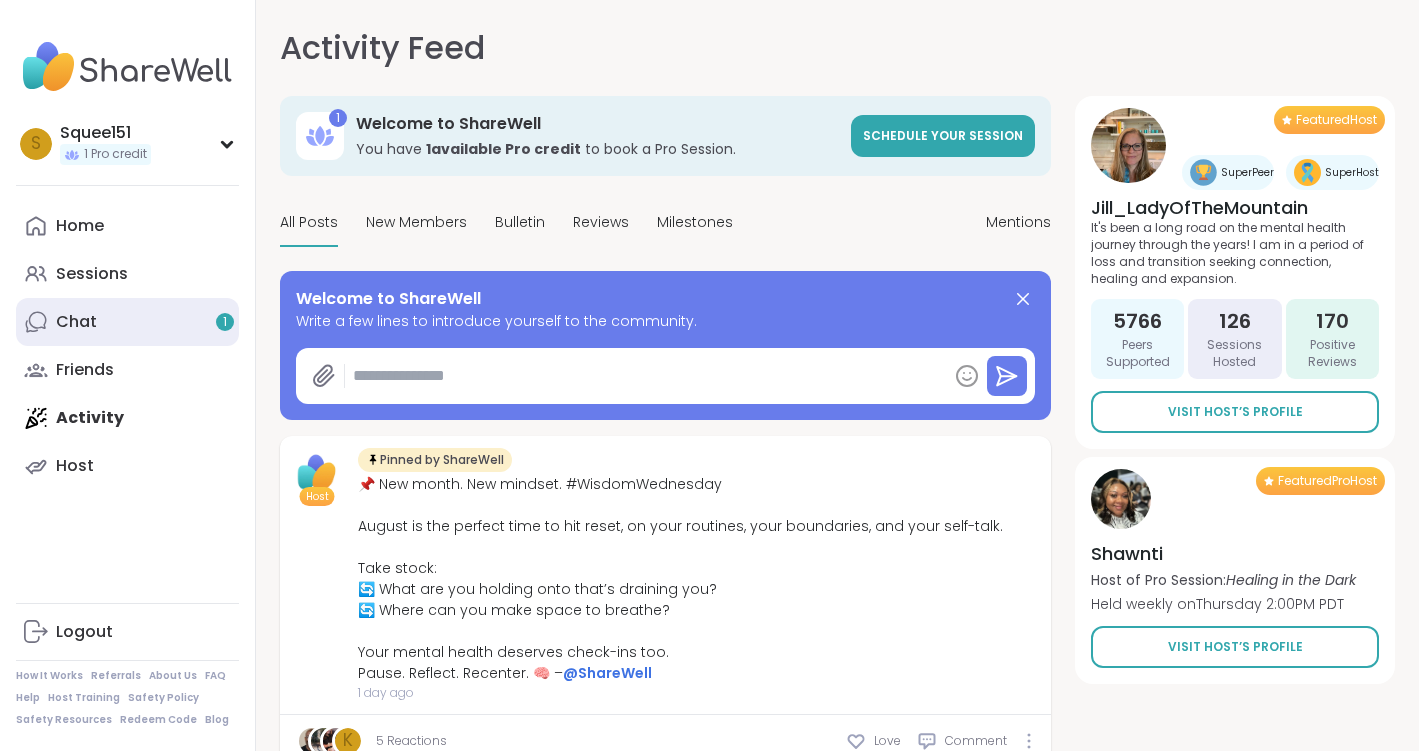 click on "Chat 1" at bounding box center (127, 322) 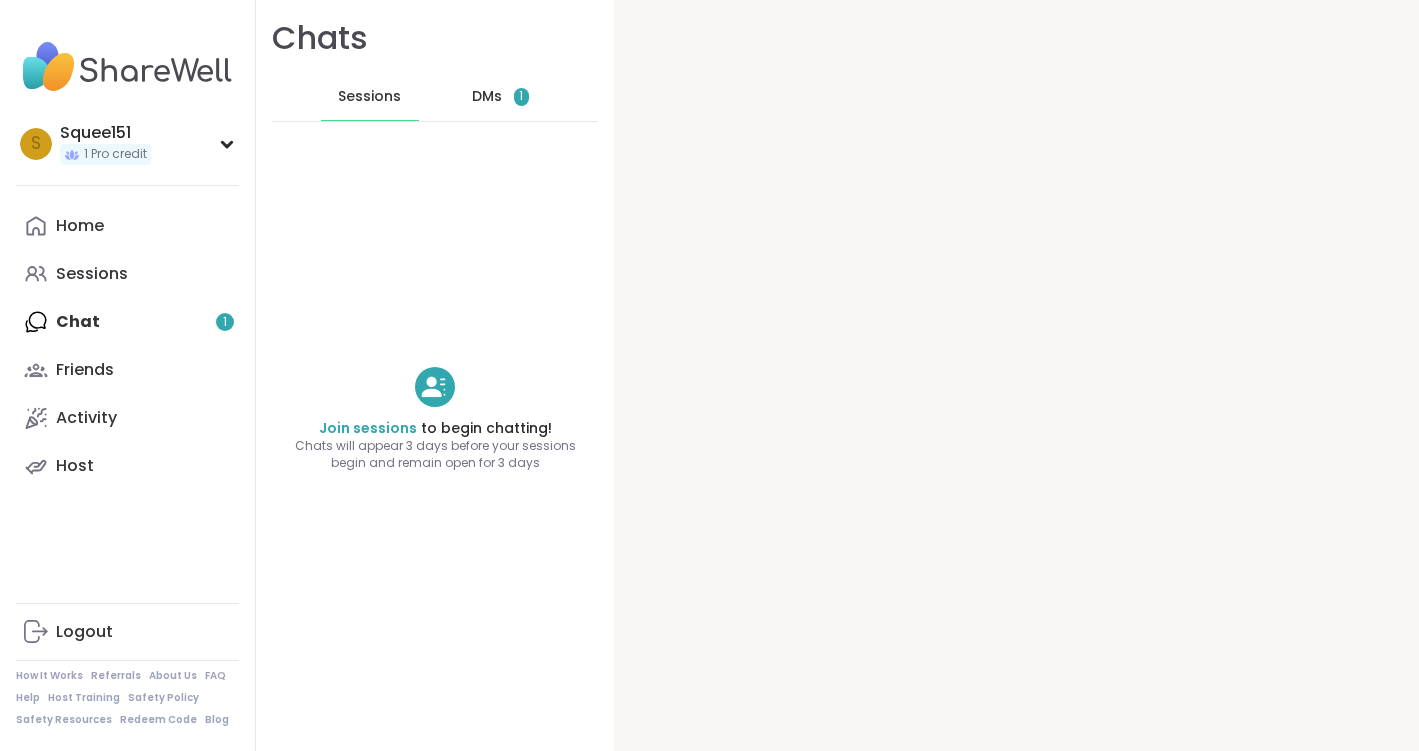 scroll, scrollTop: 0, scrollLeft: 0, axis: both 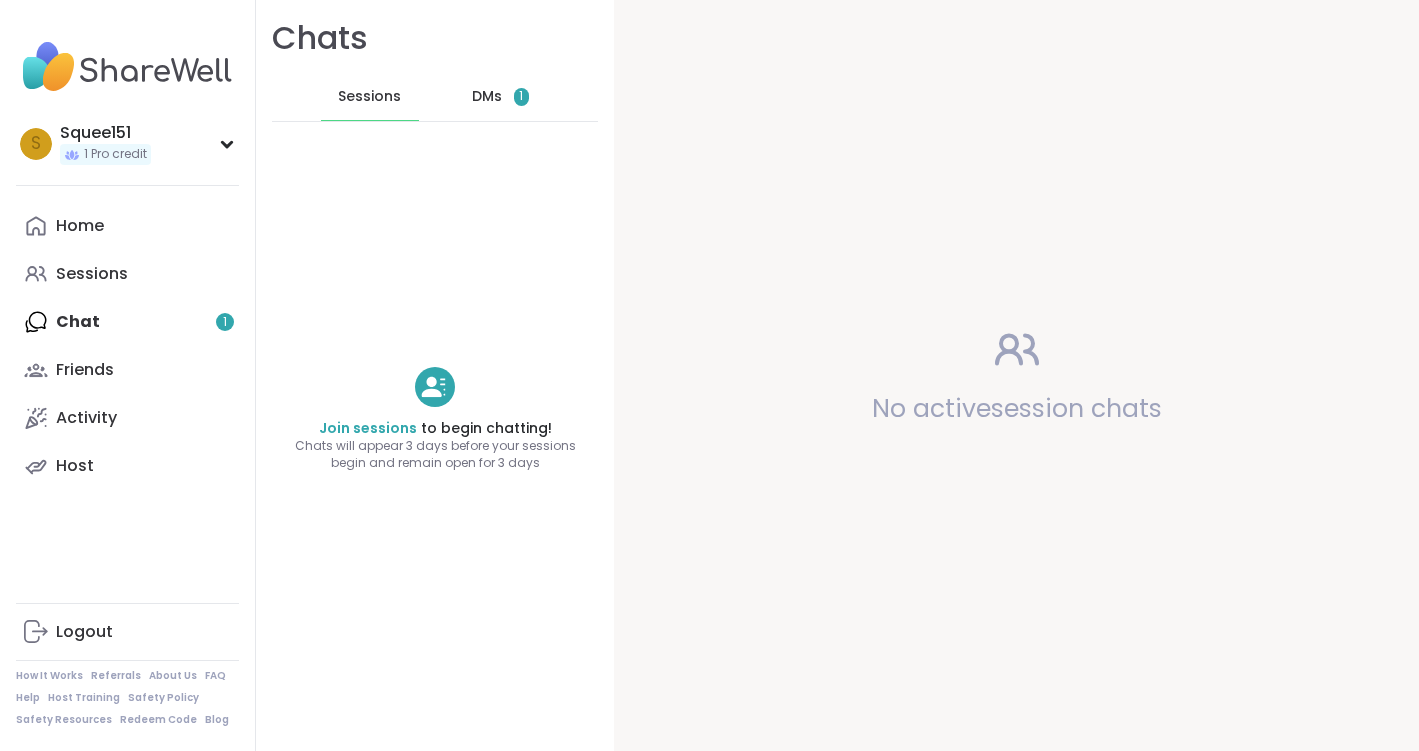 click on "DMs" at bounding box center (487, 97) 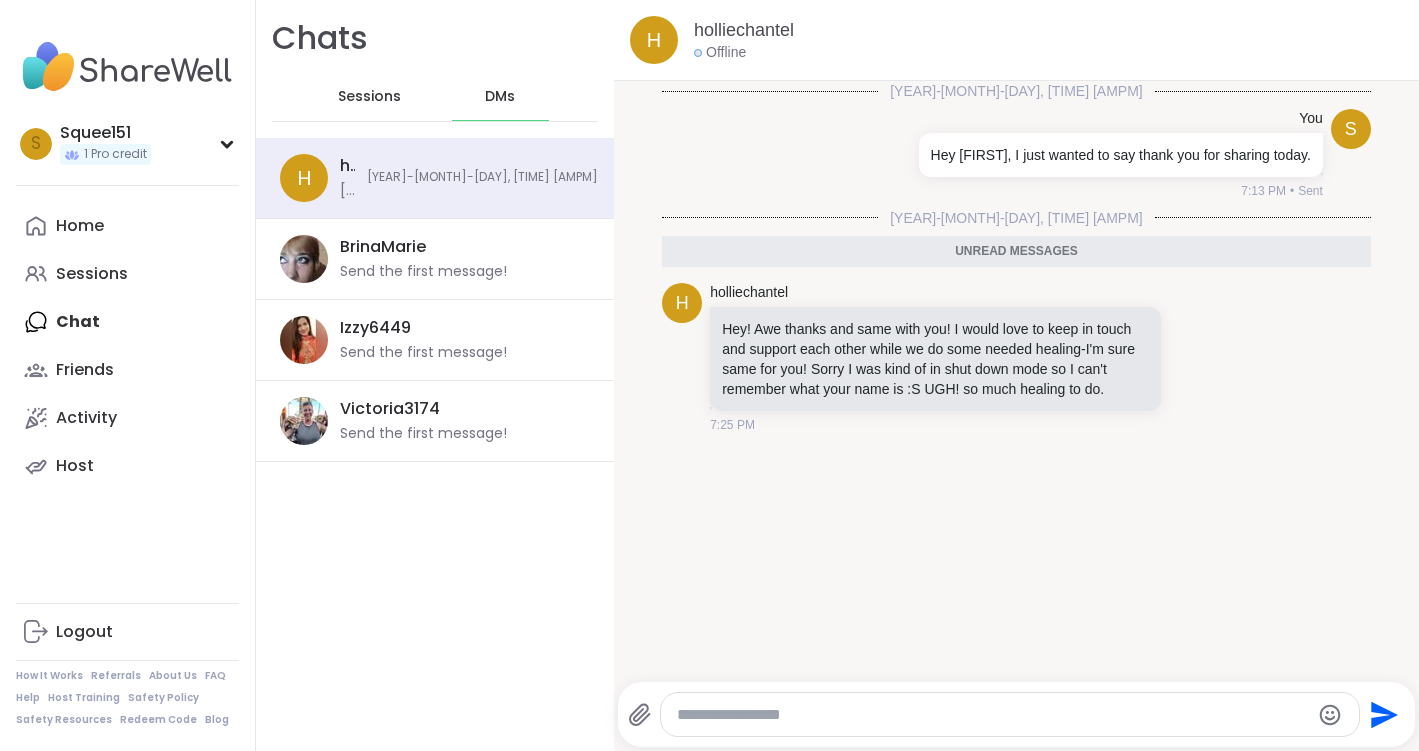 click on "h holliechantel @holliechantel - Hey! Awe thanks and same with you! I would love to keep in touch and support each other while we do some needed healing-I'm sure same for you! Sorry I was kind of in shut down mode so I can't remember what your name is :S UGH! so much healing to do.   2025-07-30, 7:25 PM" at bounding box center (435, 178) 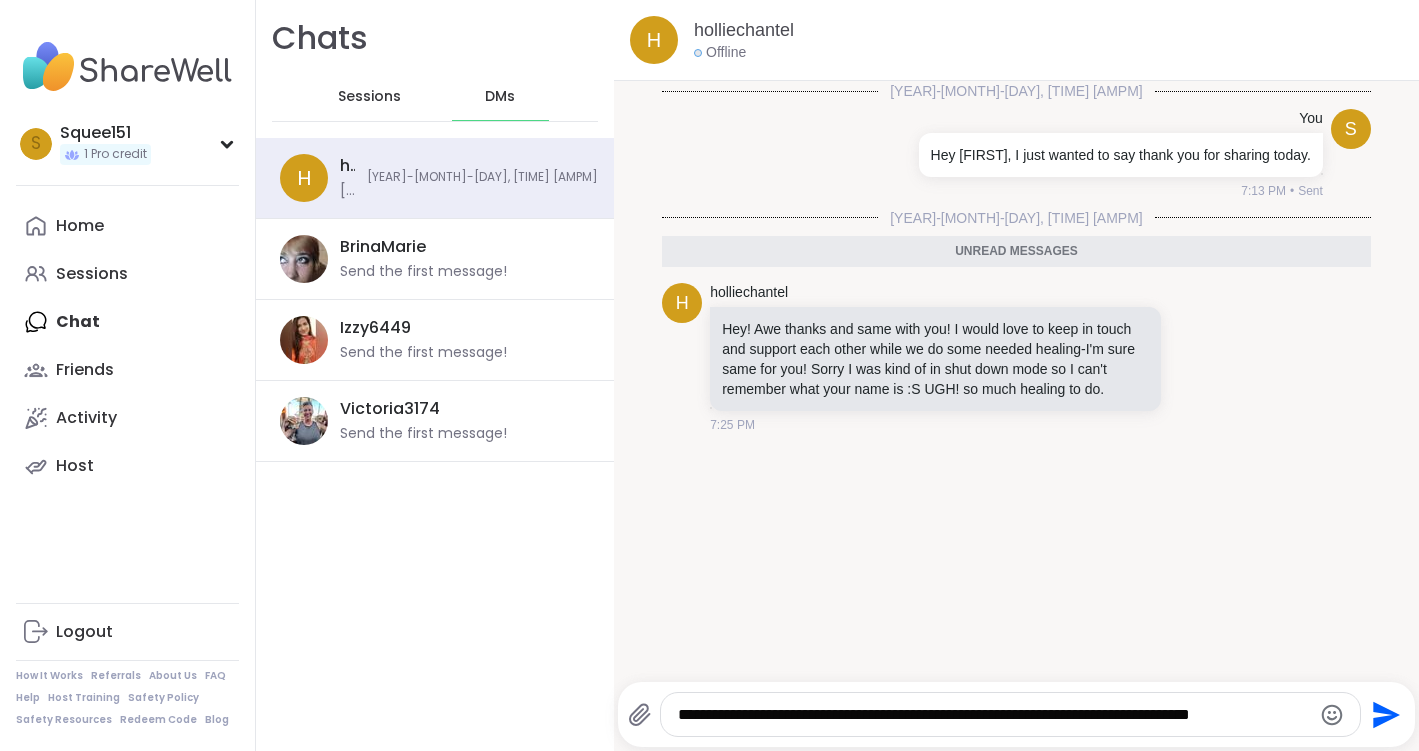 type on "**********" 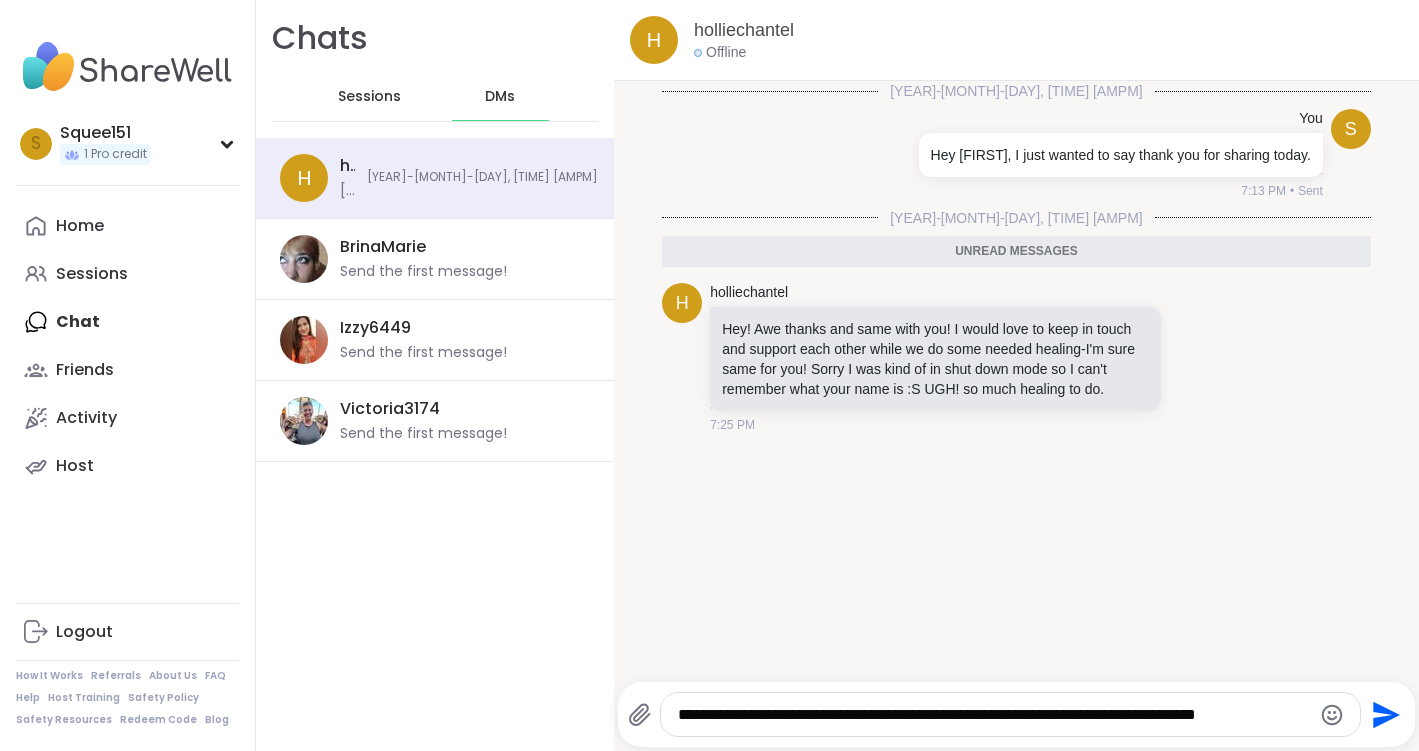 type 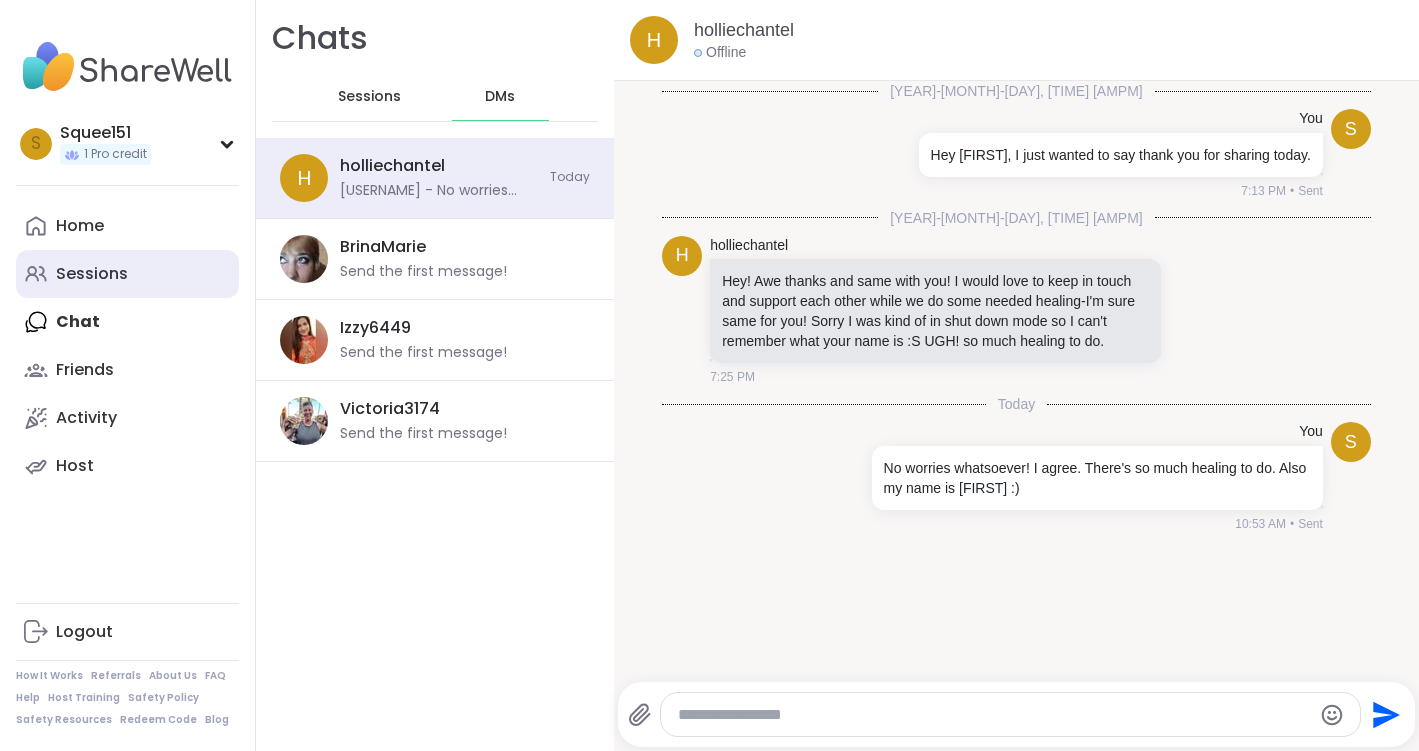 click on "Sessions" at bounding box center [92, 274] 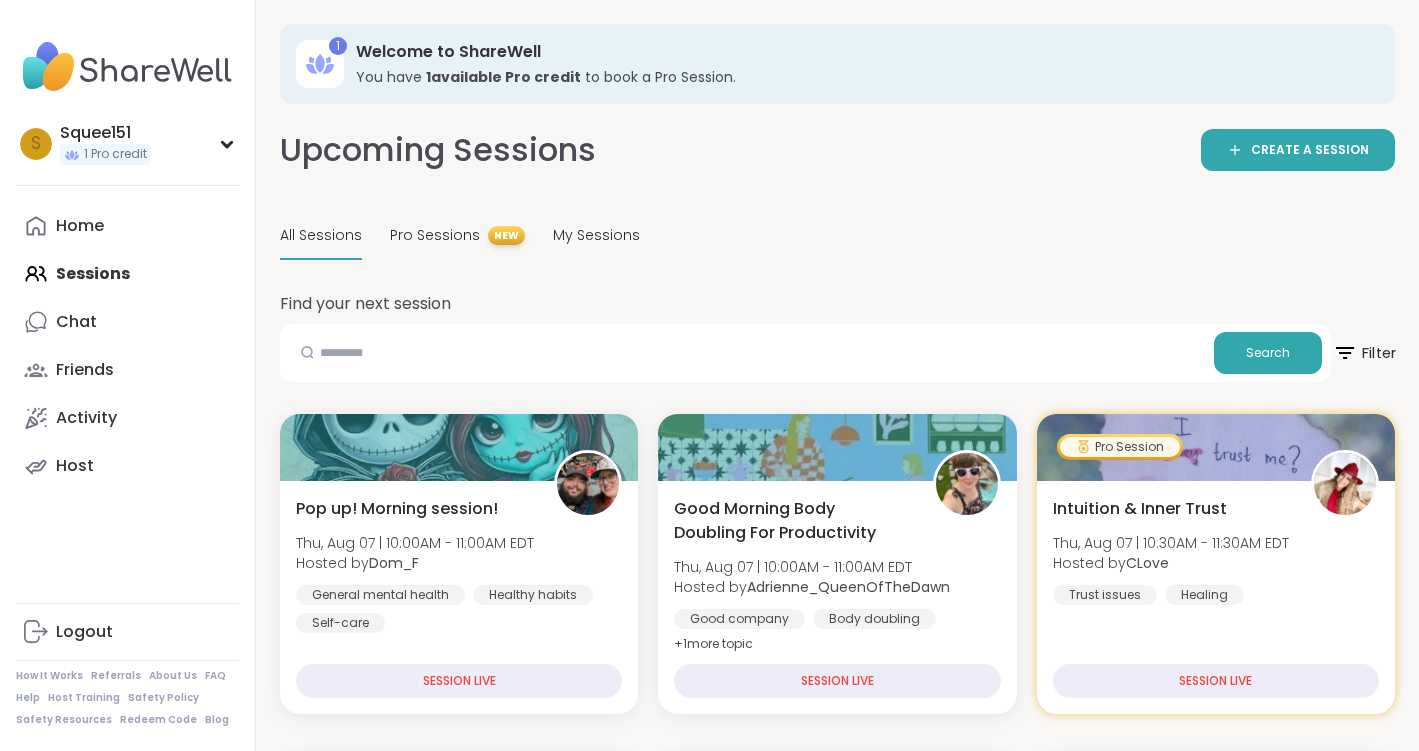 click 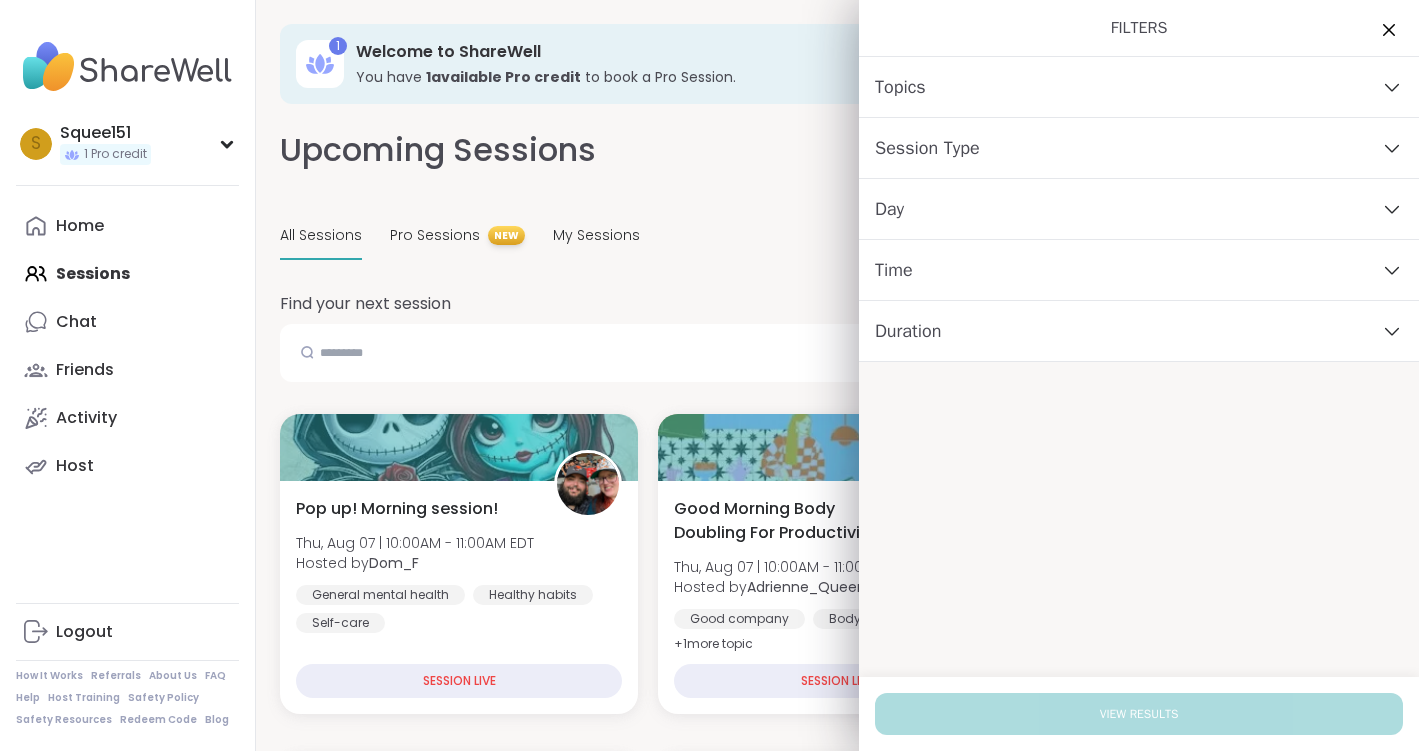 click on "Topics" at bounding box center (1139, 87) 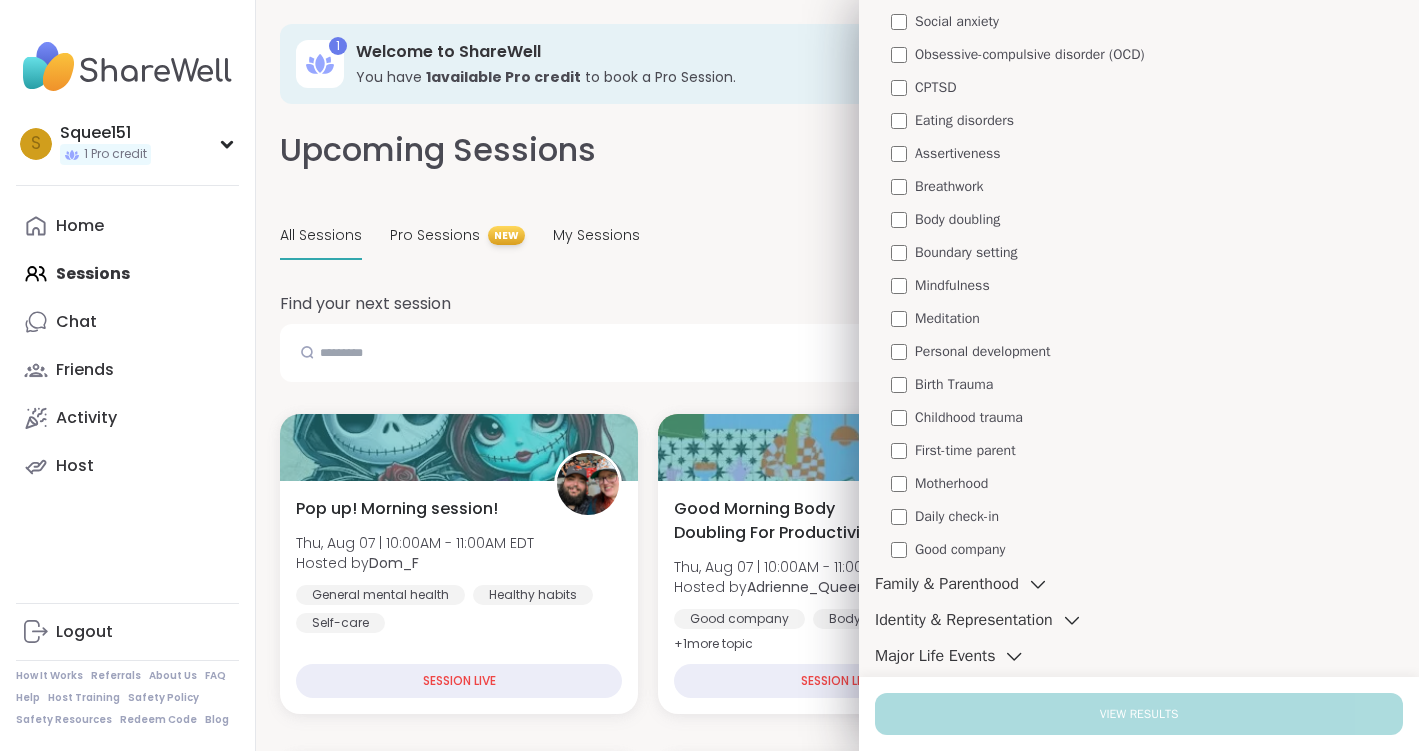 scroll, scrollTop: 327, scrollLeft: 0, axis: vertical 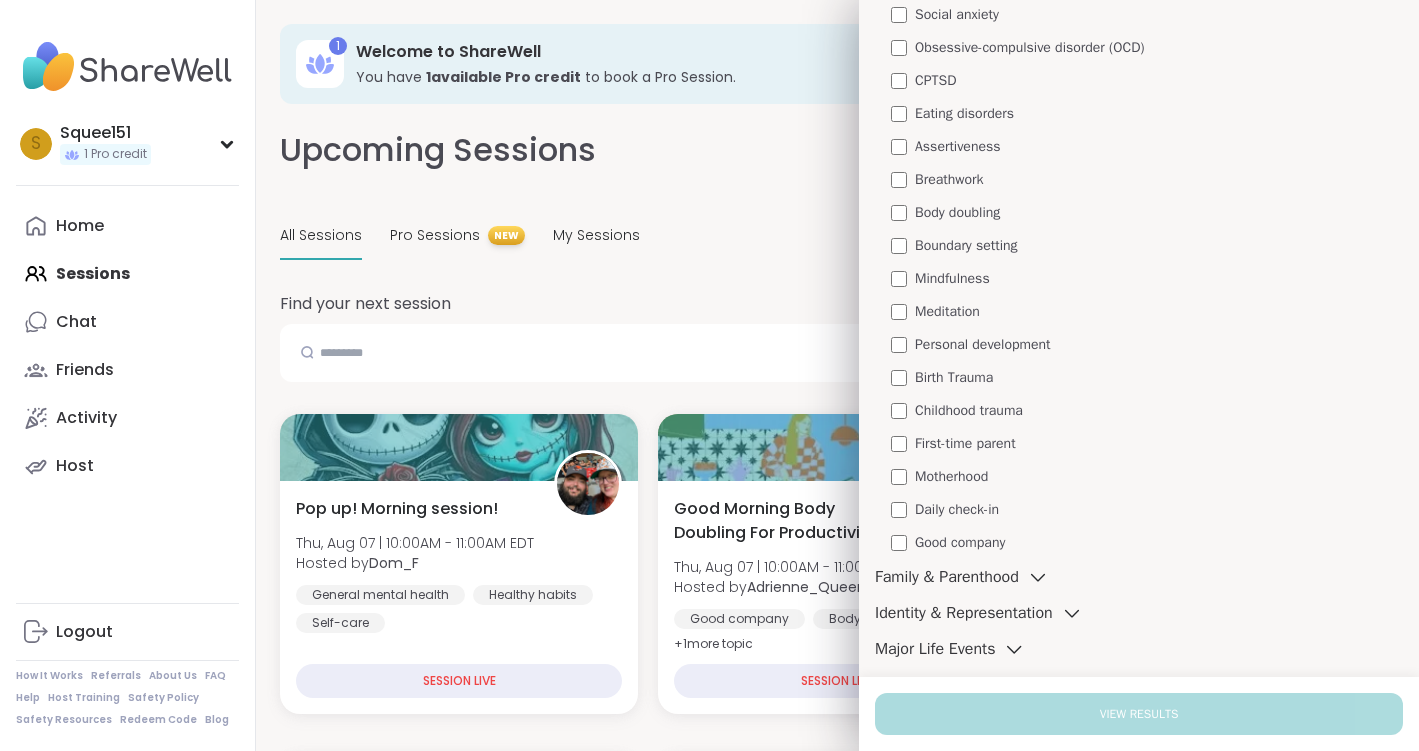 click on "Childhood trauma" at bounding box center [969, 410] 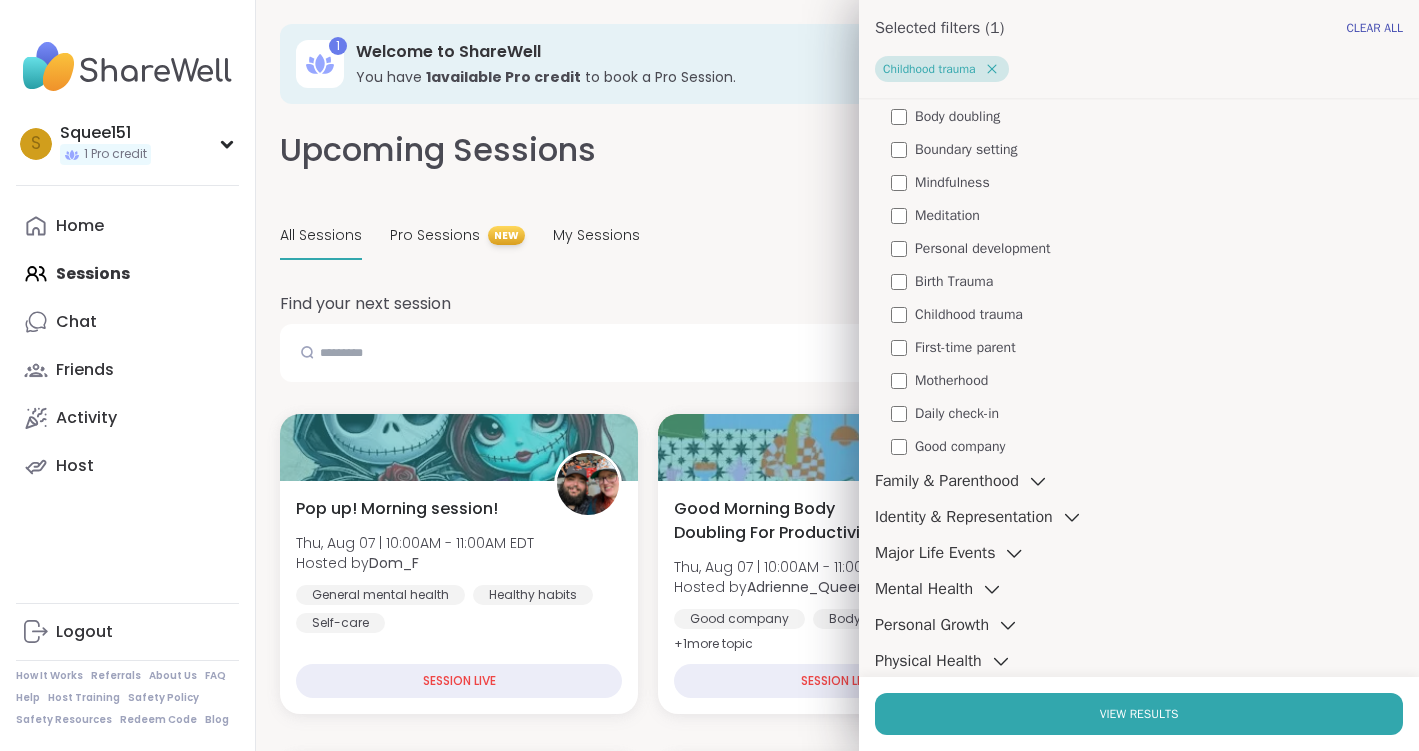 scroll, scrollTop: 701, scrollLeft: 0, axis: vertical 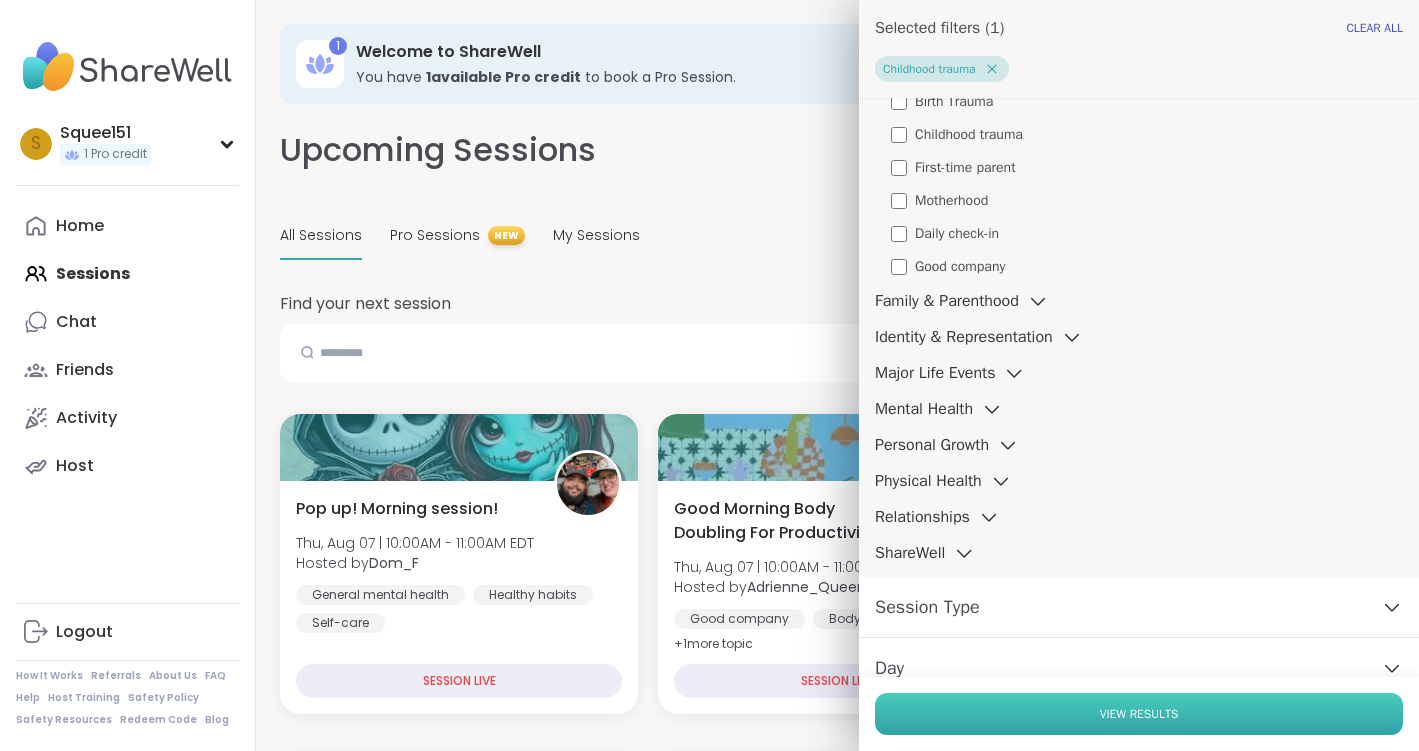 click on "View Results" at bounding box center (1139, 714) 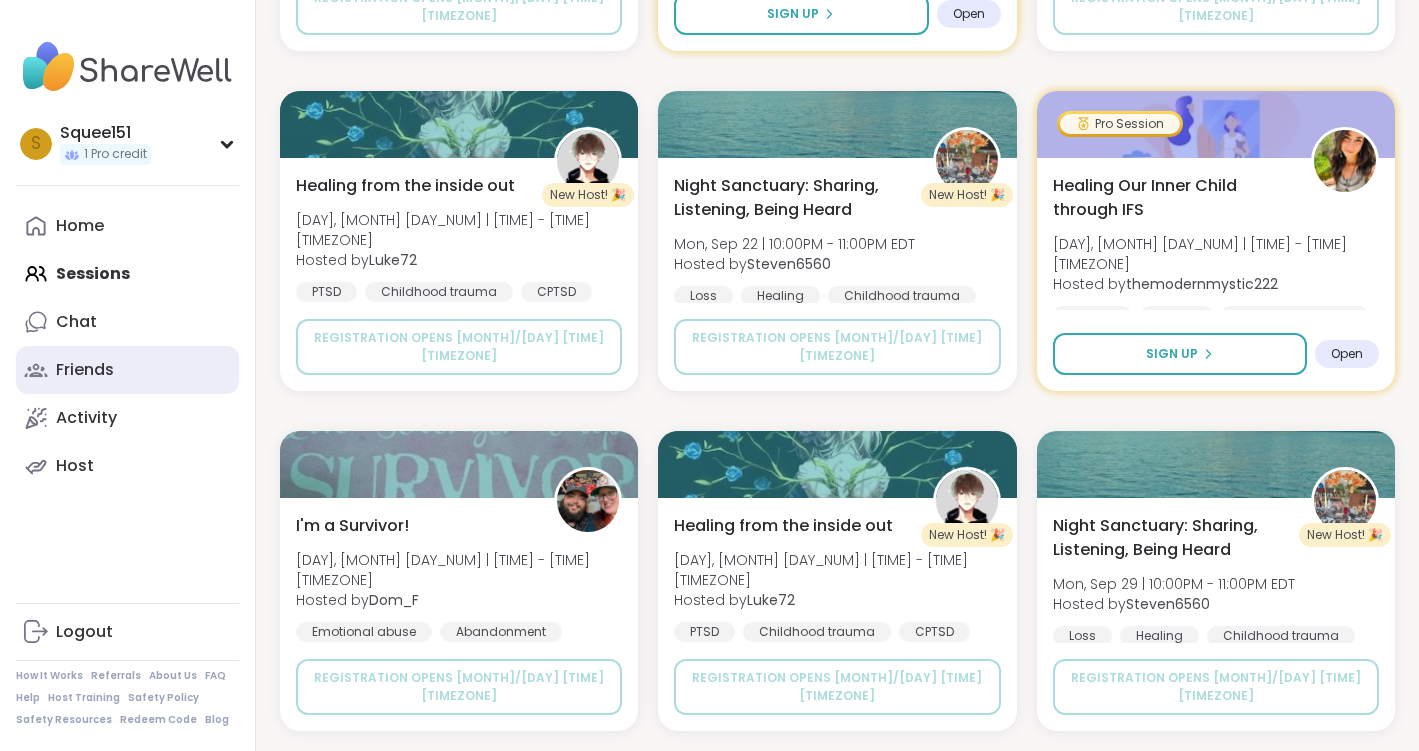 scroll, scrollTop: 3424, scrollLeft: 0, axis: vertical 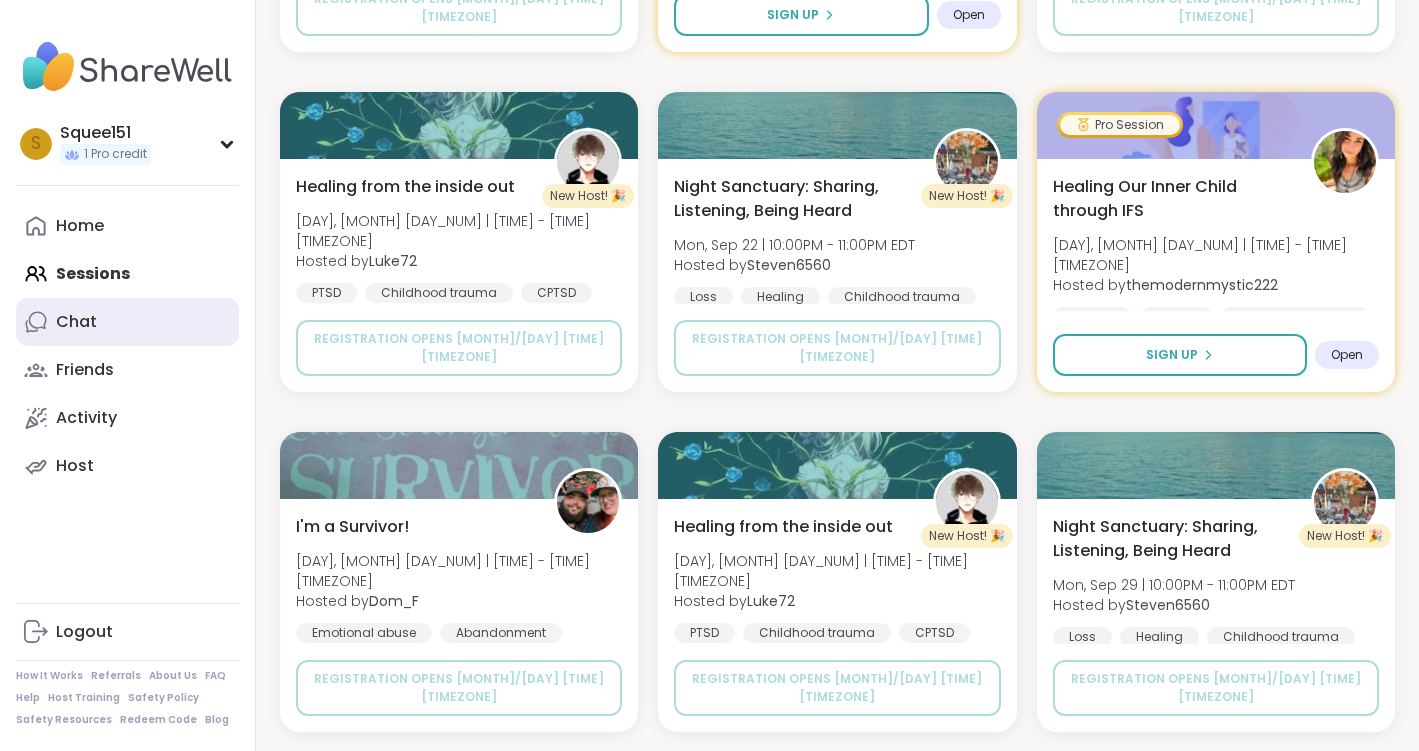 click on "Chat" at bounding box center (76, 322) 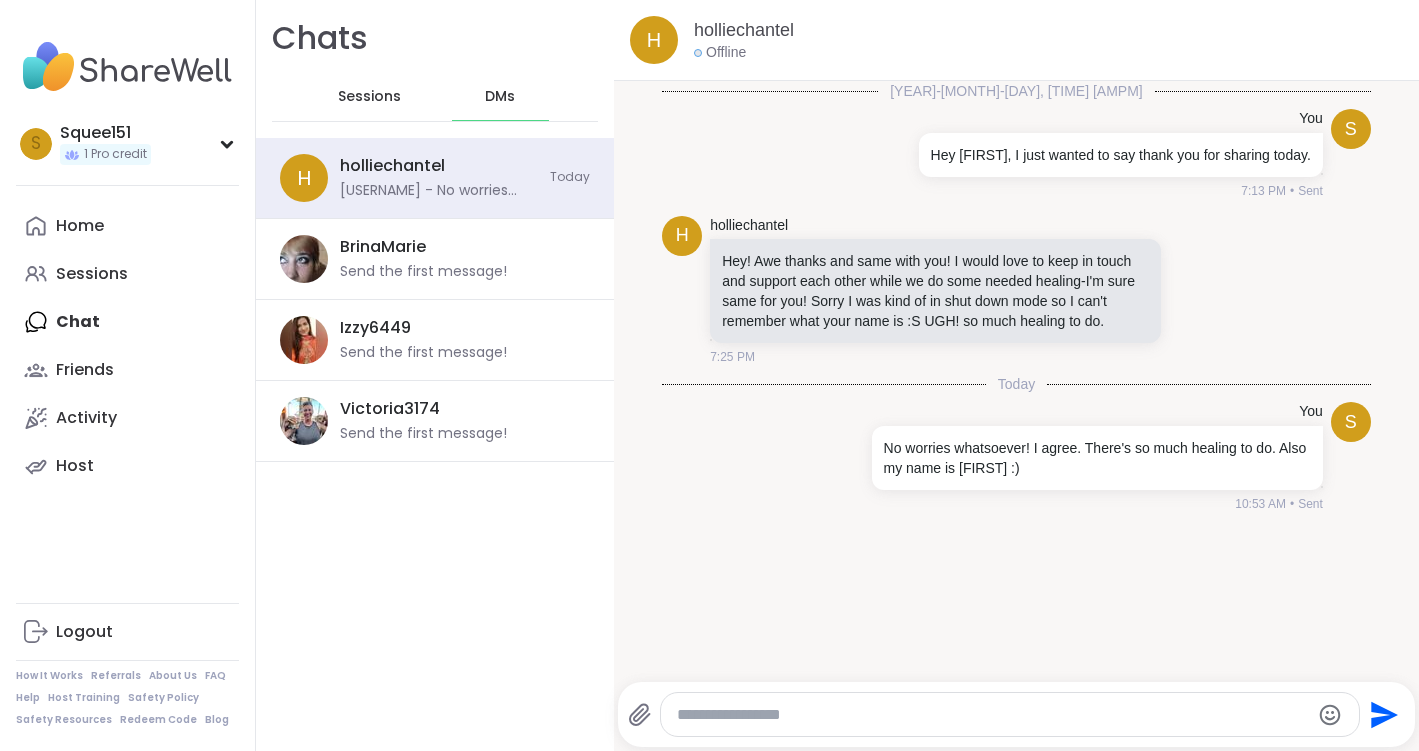 scroll, scrollTop: 0, scrollLeft: 0, axis: both 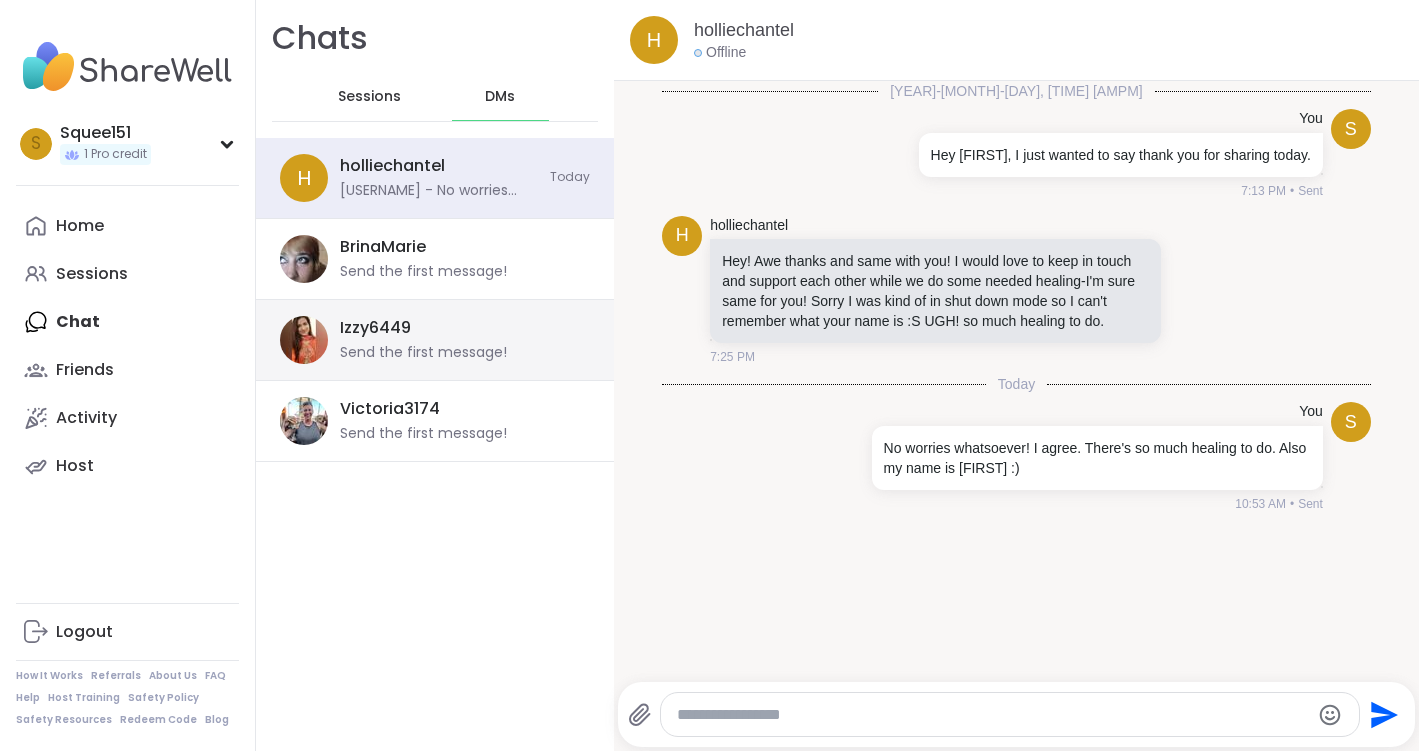 click on "Izzy6449" at bounding box center (375, 328) 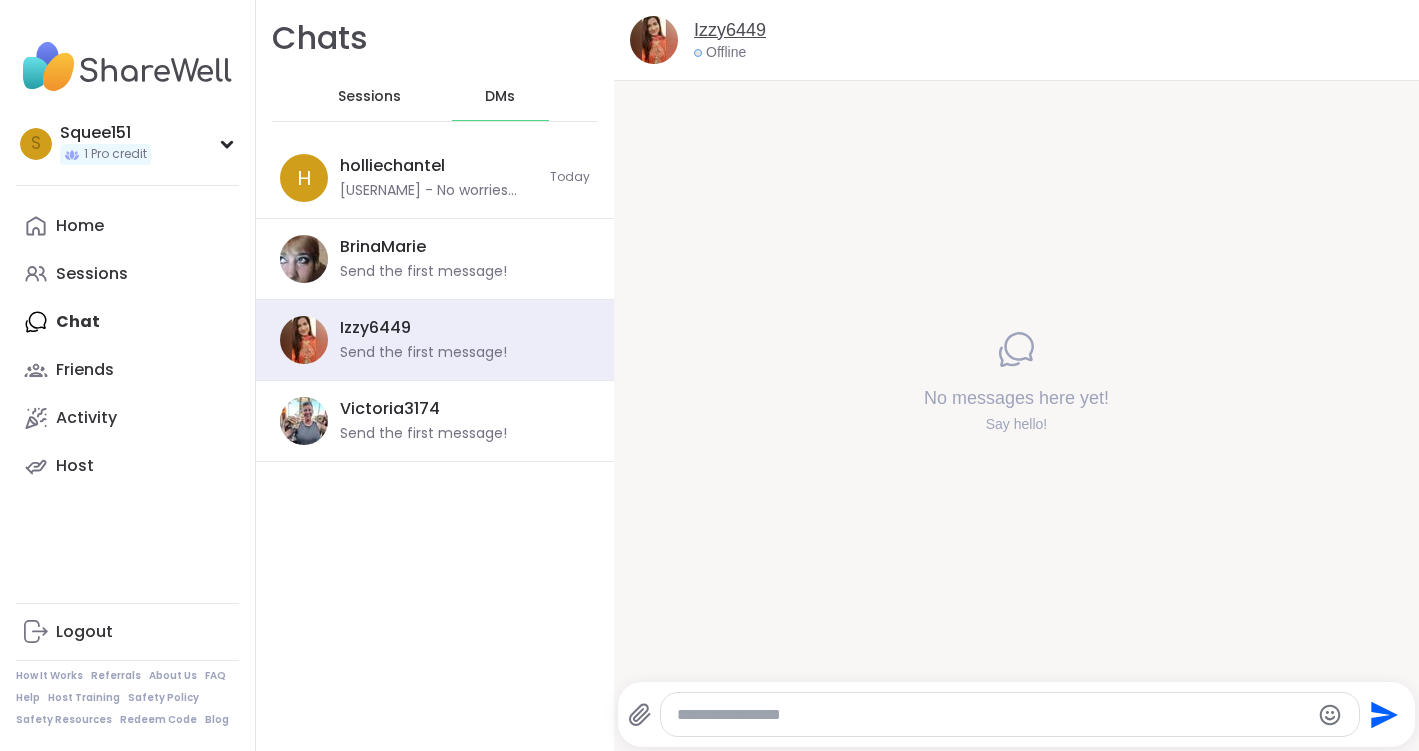 click on "Izzy6449" at bounding box center [730, 30] 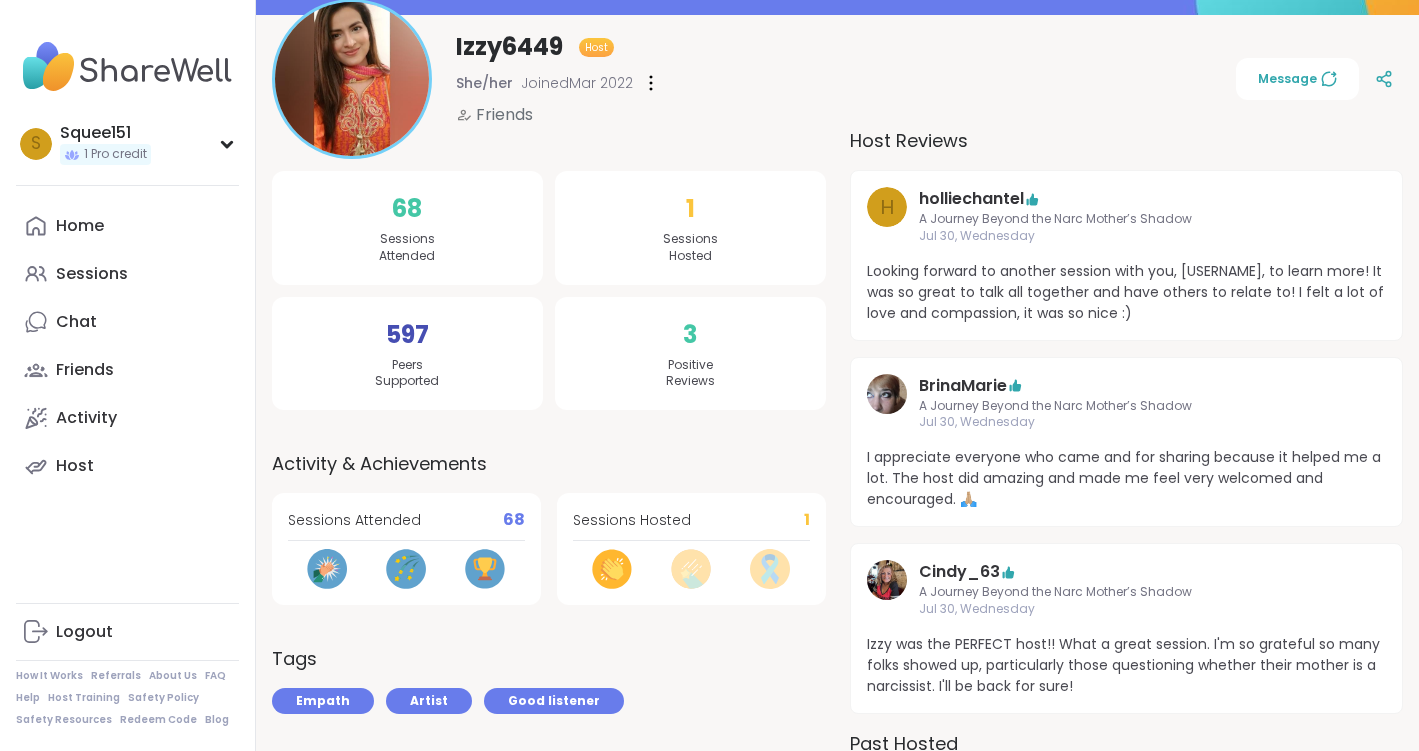 scroll, scrollTop: 306, scrollLeft: 0, axis: vertical 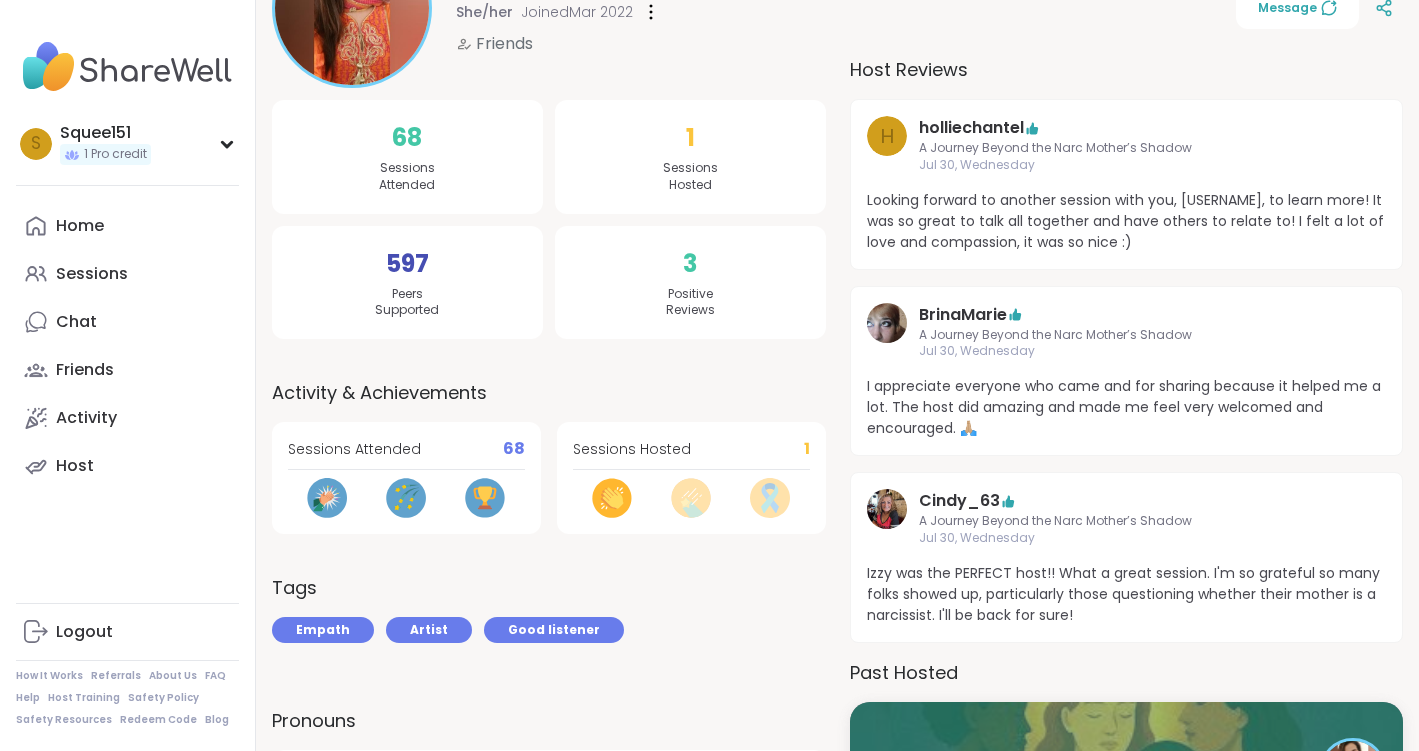click at bounding box center [612, 498] 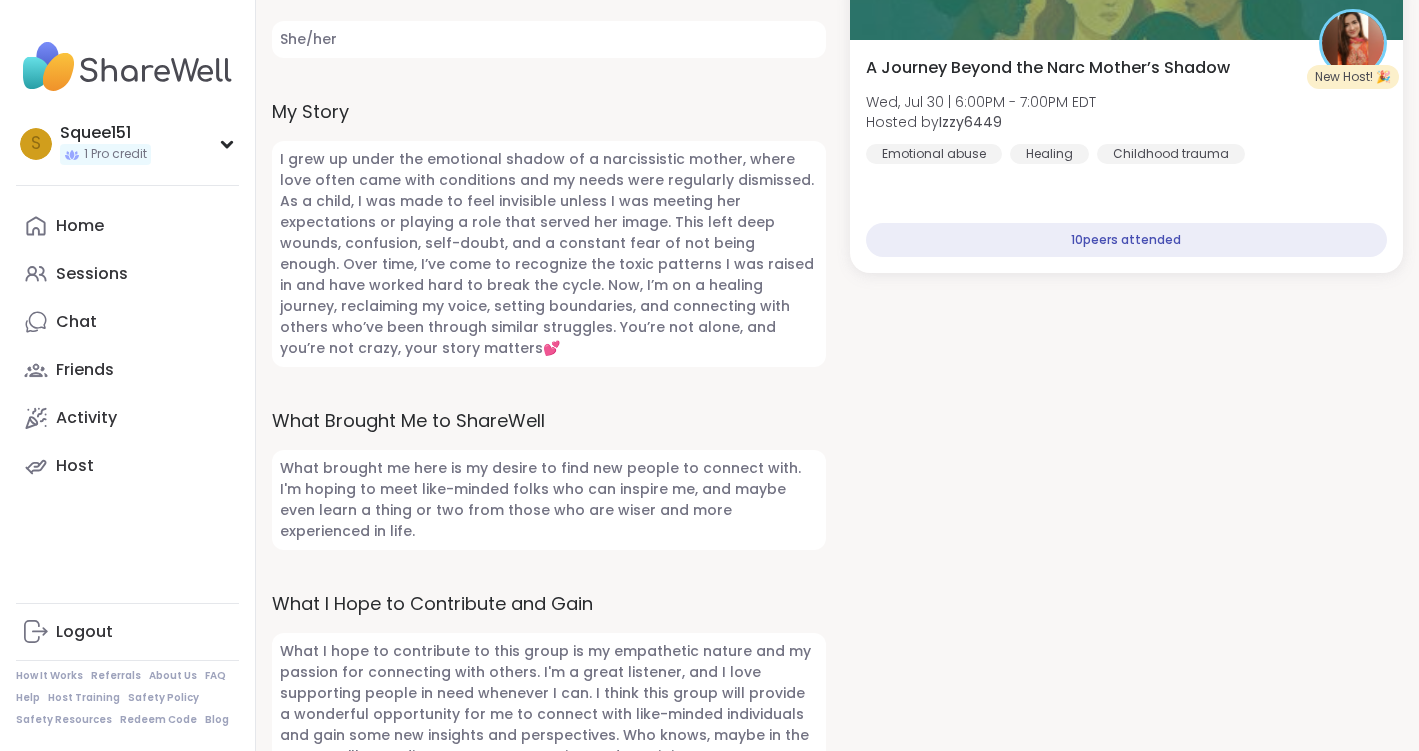 scroll, scrollTop: 1033, scrollLeft: 0, axis: vertical 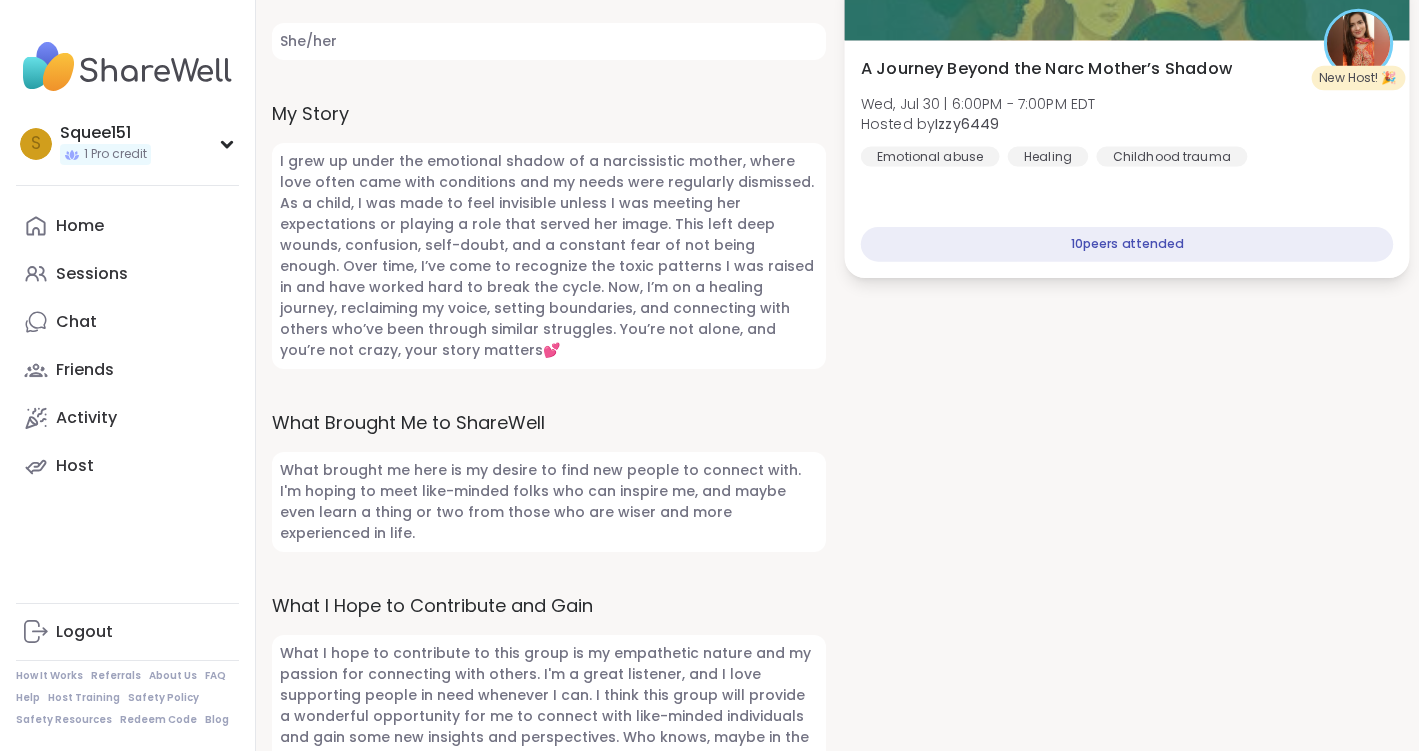 click on "A Journey Beyond the Narc Mother’s Shadow Wed, Jul 30 | 6:00PM - 7:00PM EDT Hosted by  Izzy6449 Emotional abuse Healing Childhood trauma 10  peers attended" at bounding box center (1126, 159) 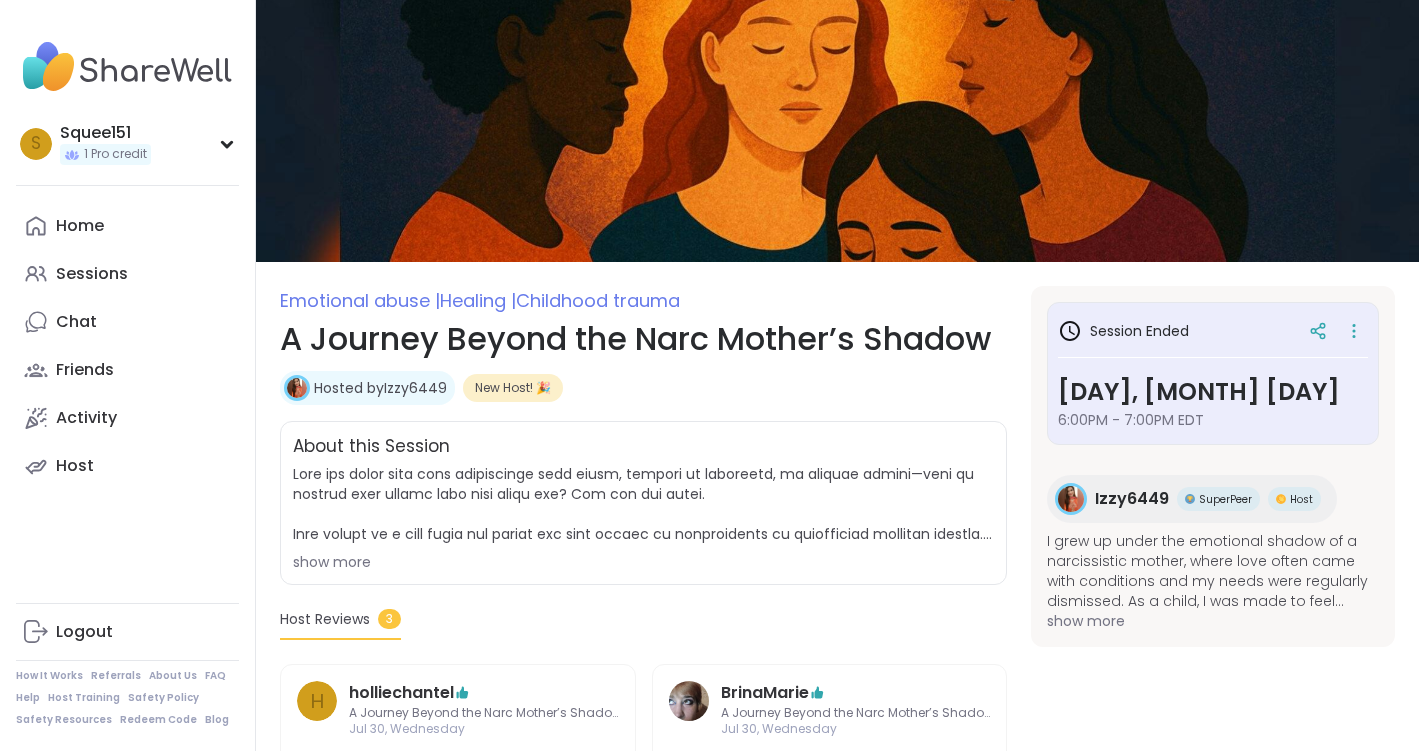 scroll, scrollTop: 0, scrollLeft: 0, axis: both 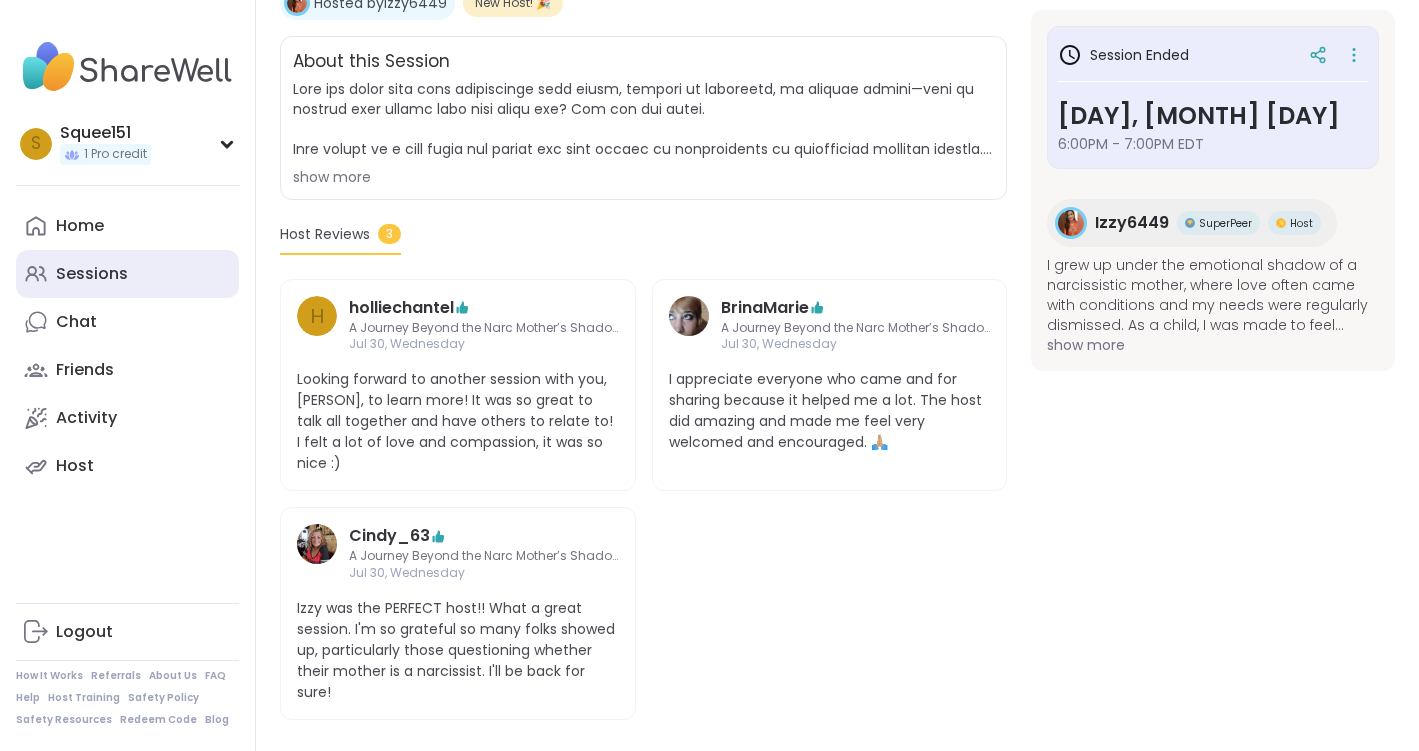 click on "Sessions" at bounding box center [92, 274] 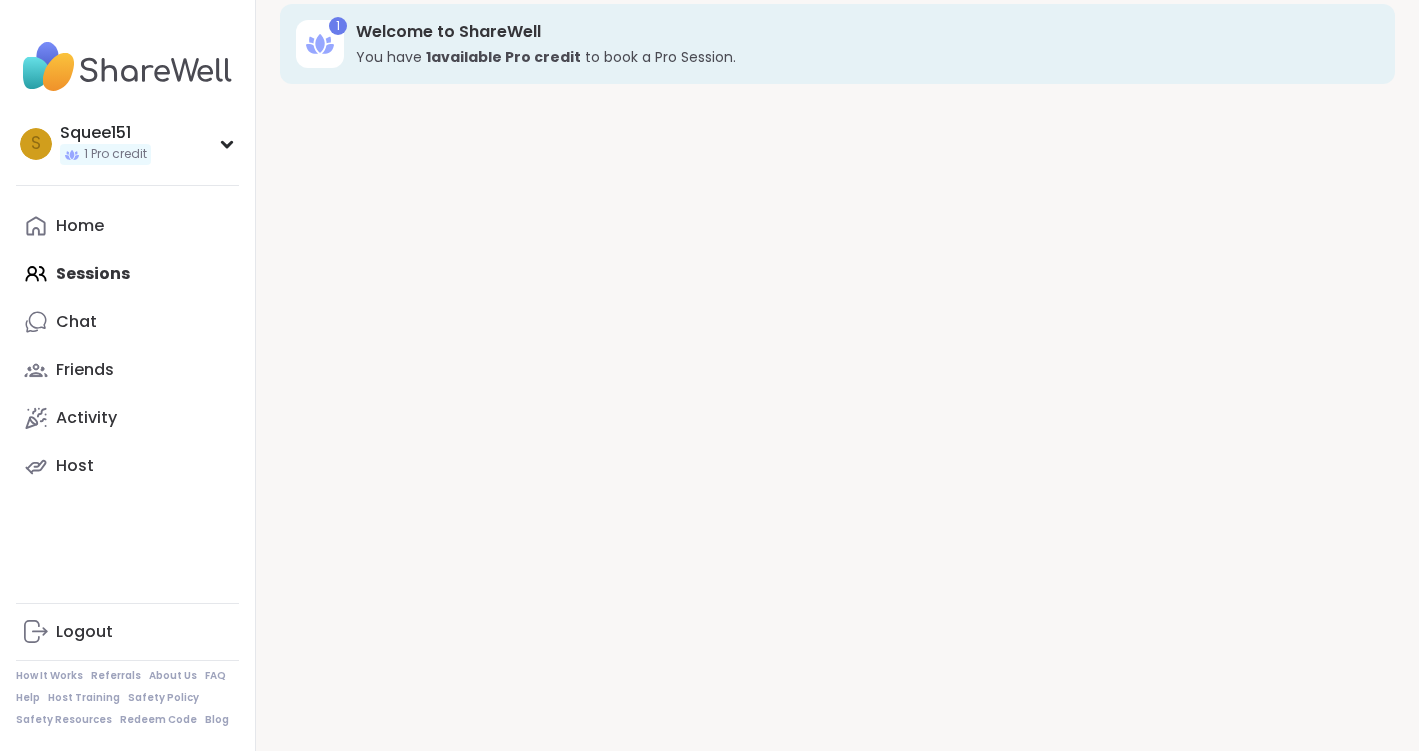 scroll, scrollTop: 0, scrollLeft: 0, axis: both 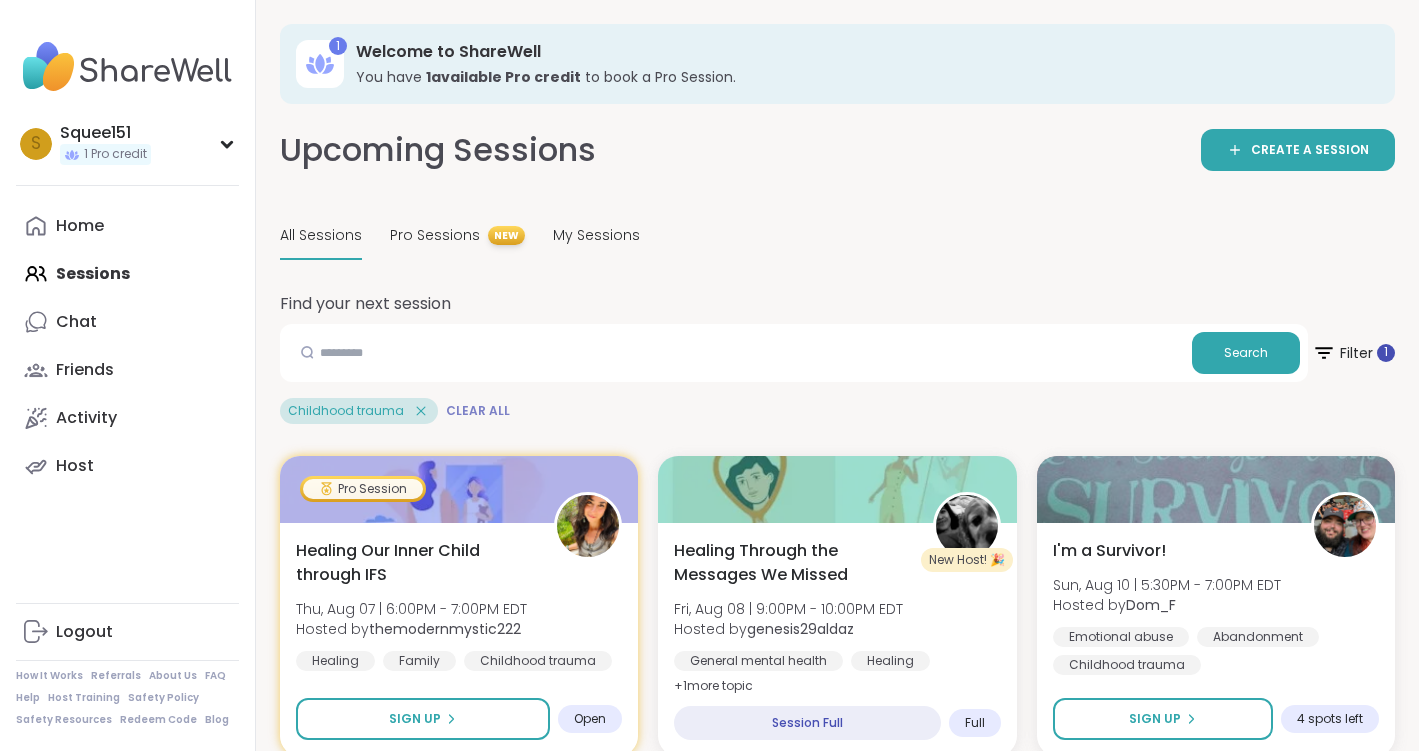 click on "Clear All" at bounding box center [478, 411] 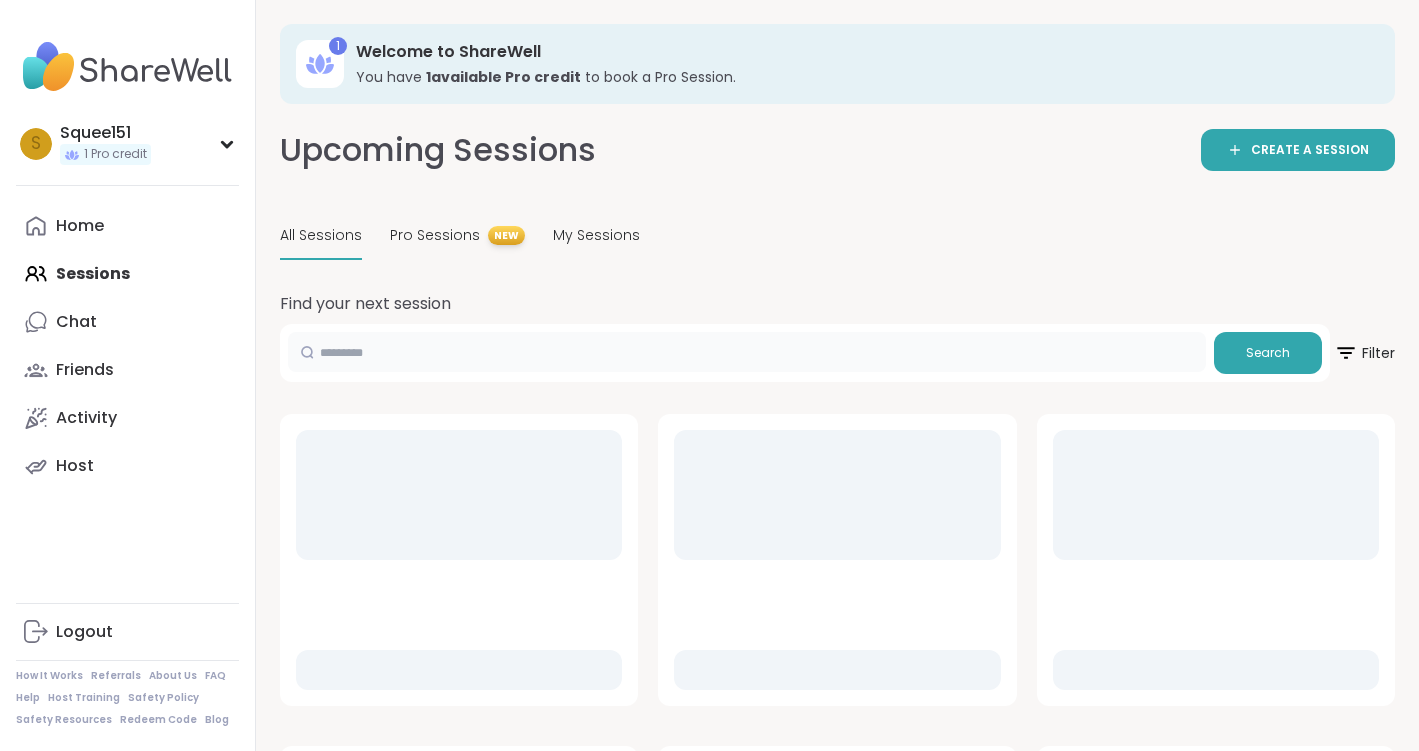 click at bounding box center (747, 352) 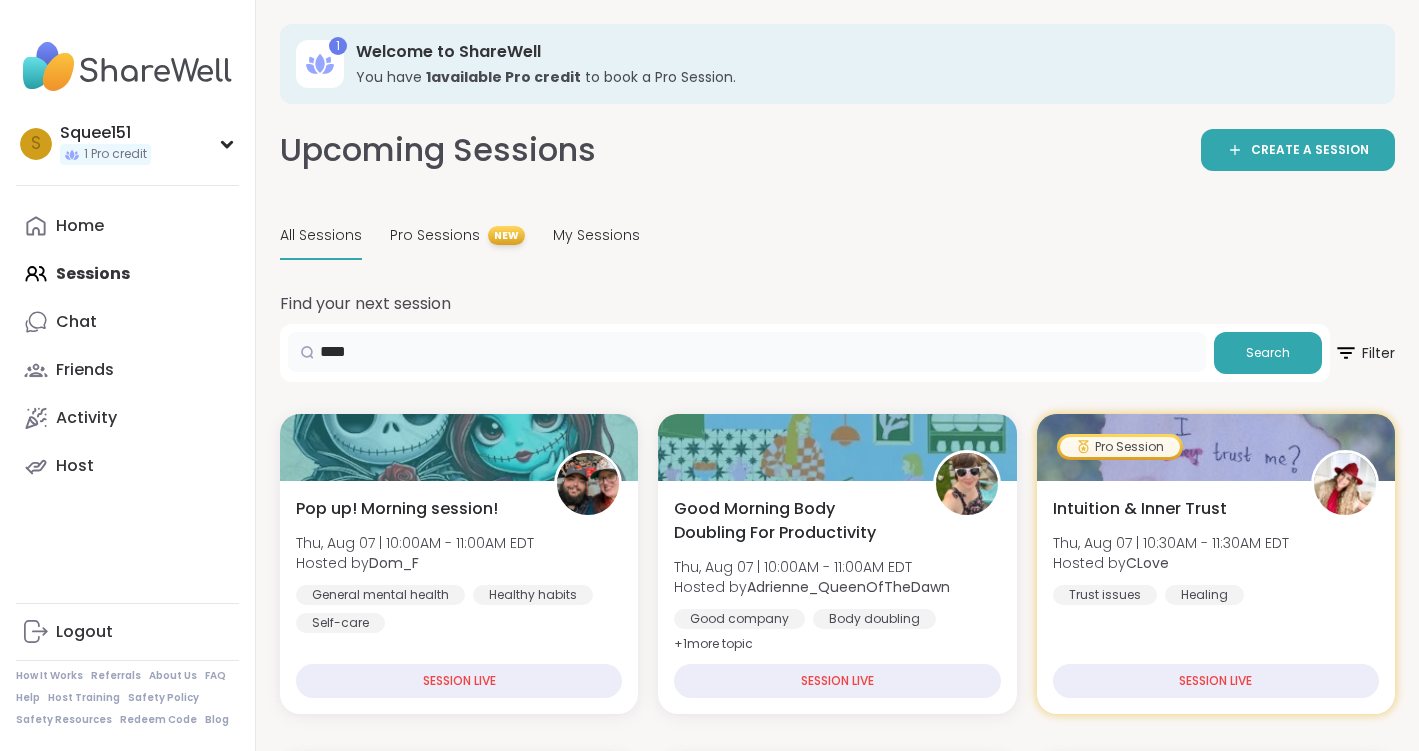 type on "****" 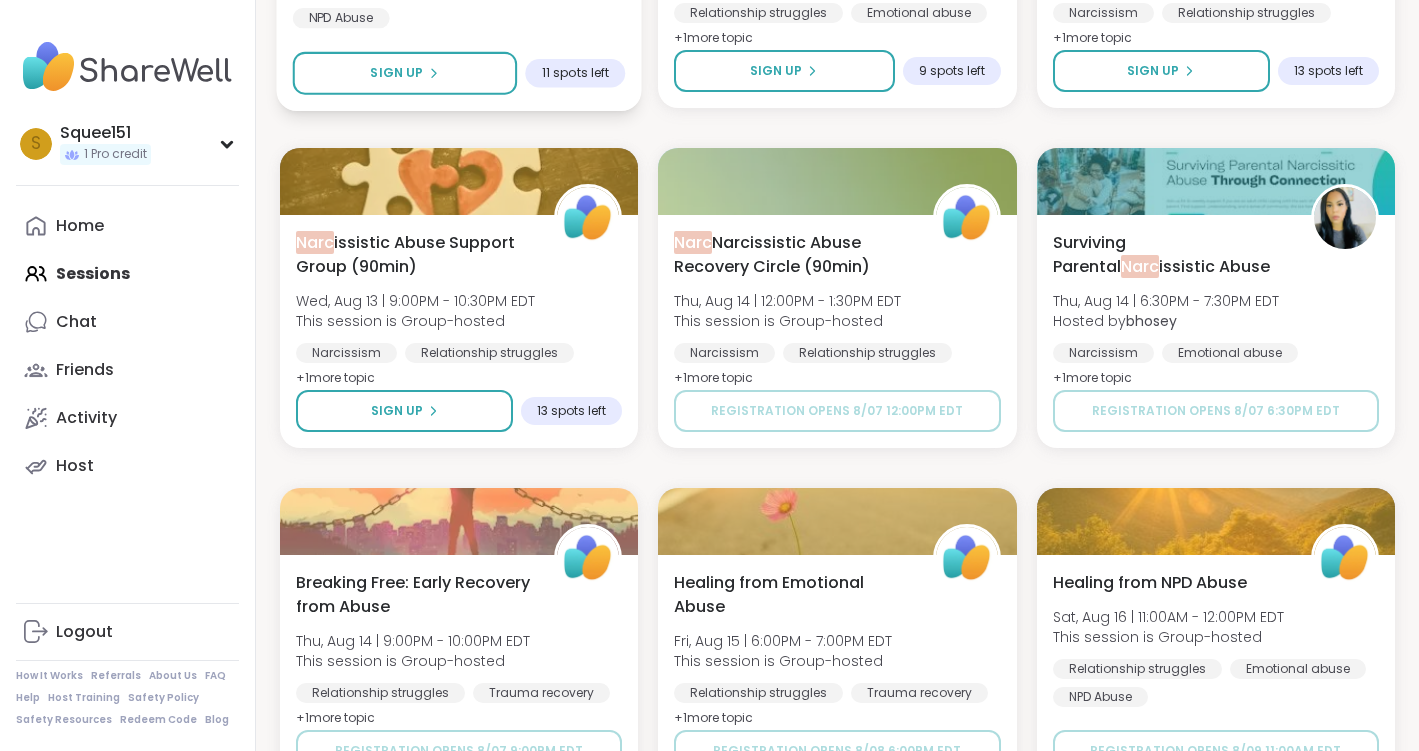 scroll, scrollTop: 1970, scrollLeft: 0, axis: vertical 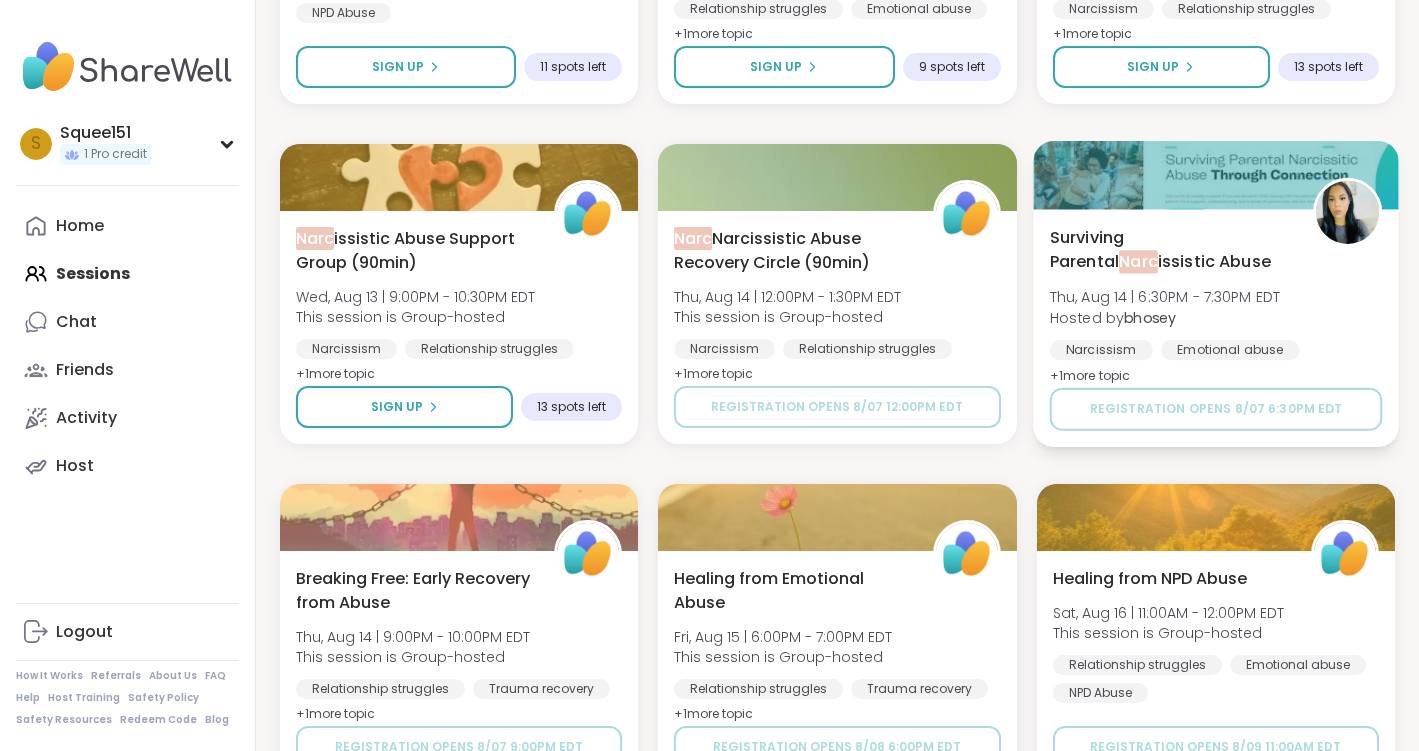 click on "Surviving Parental  Narc issistic Abuse" at bounding box center (1169, 249) 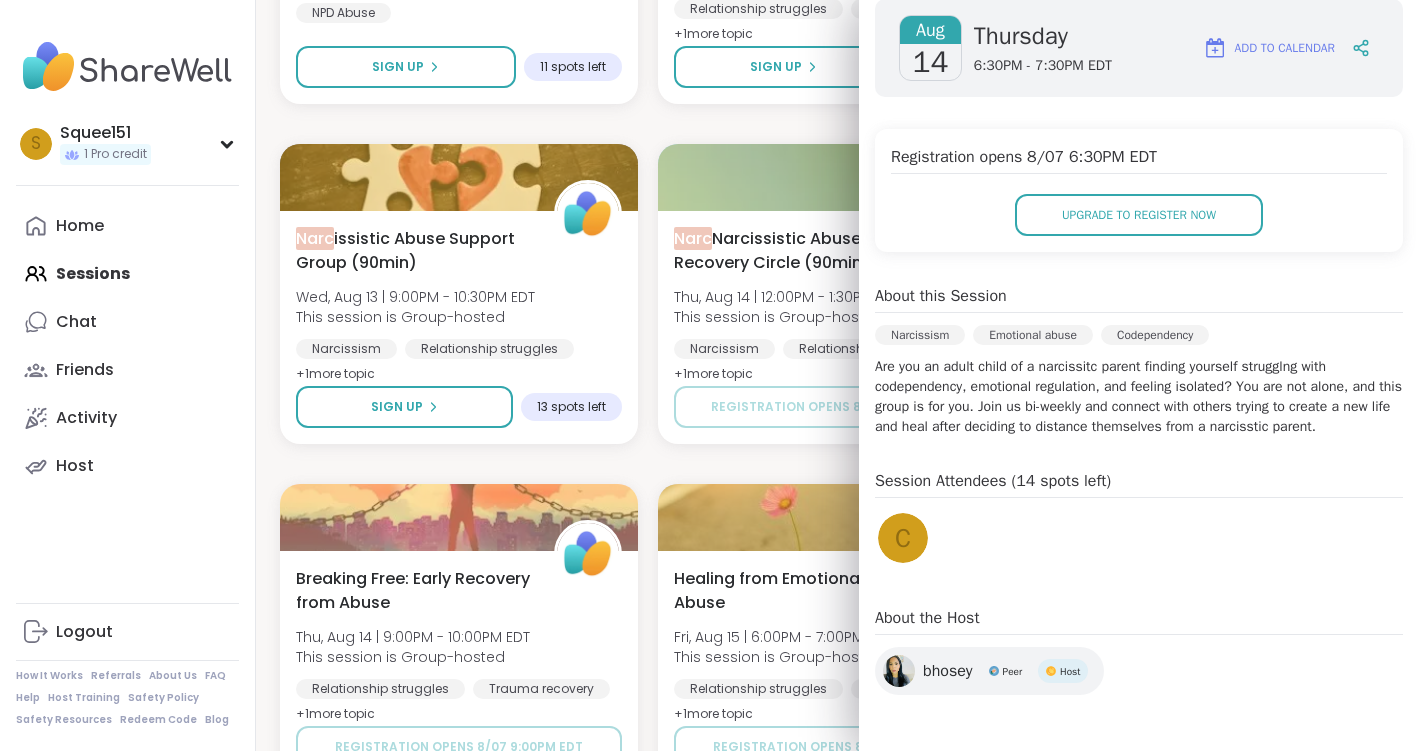 scroll, scrollTop: 293, scrollLeft: 0, axis: vertical 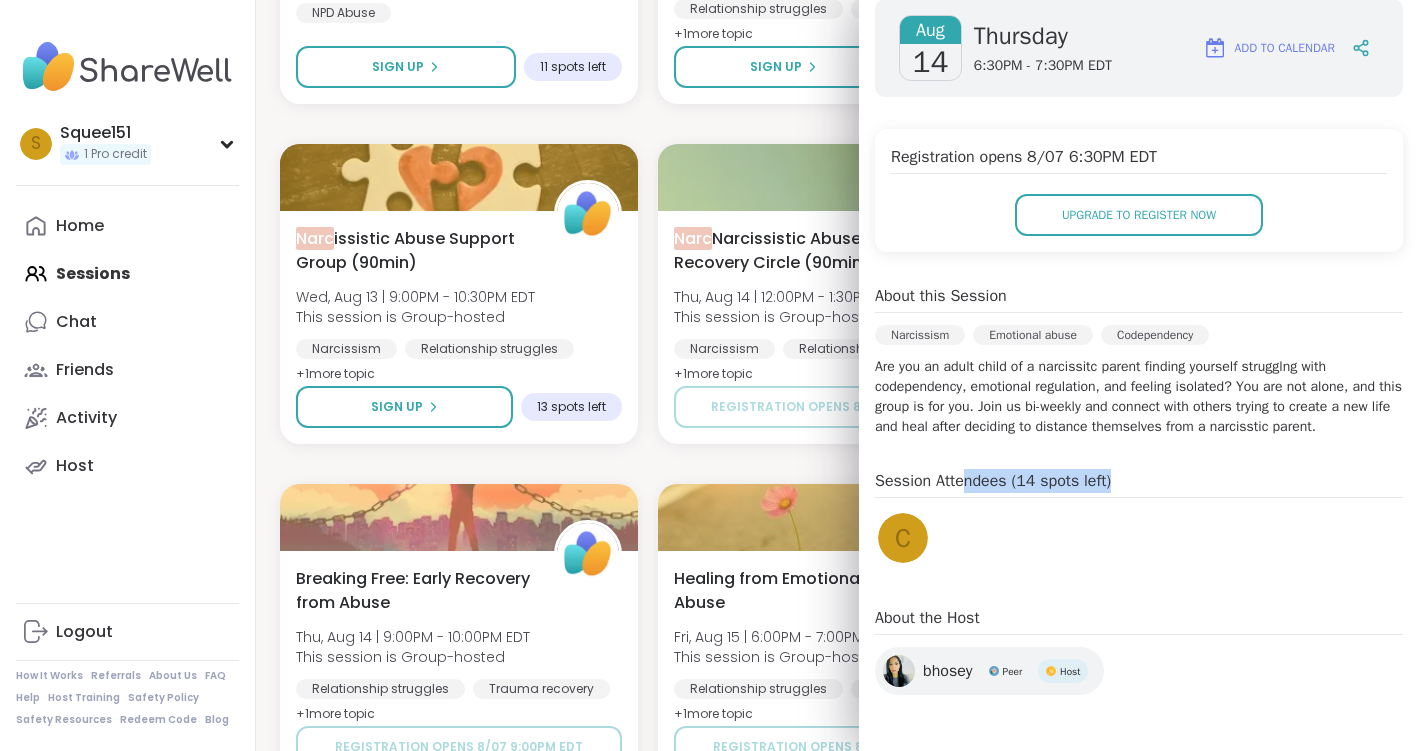 drag, startPoint x: 970, startPoint y: 482, endPoint x: 1183, endPoint y: 477, distance: 213.05867 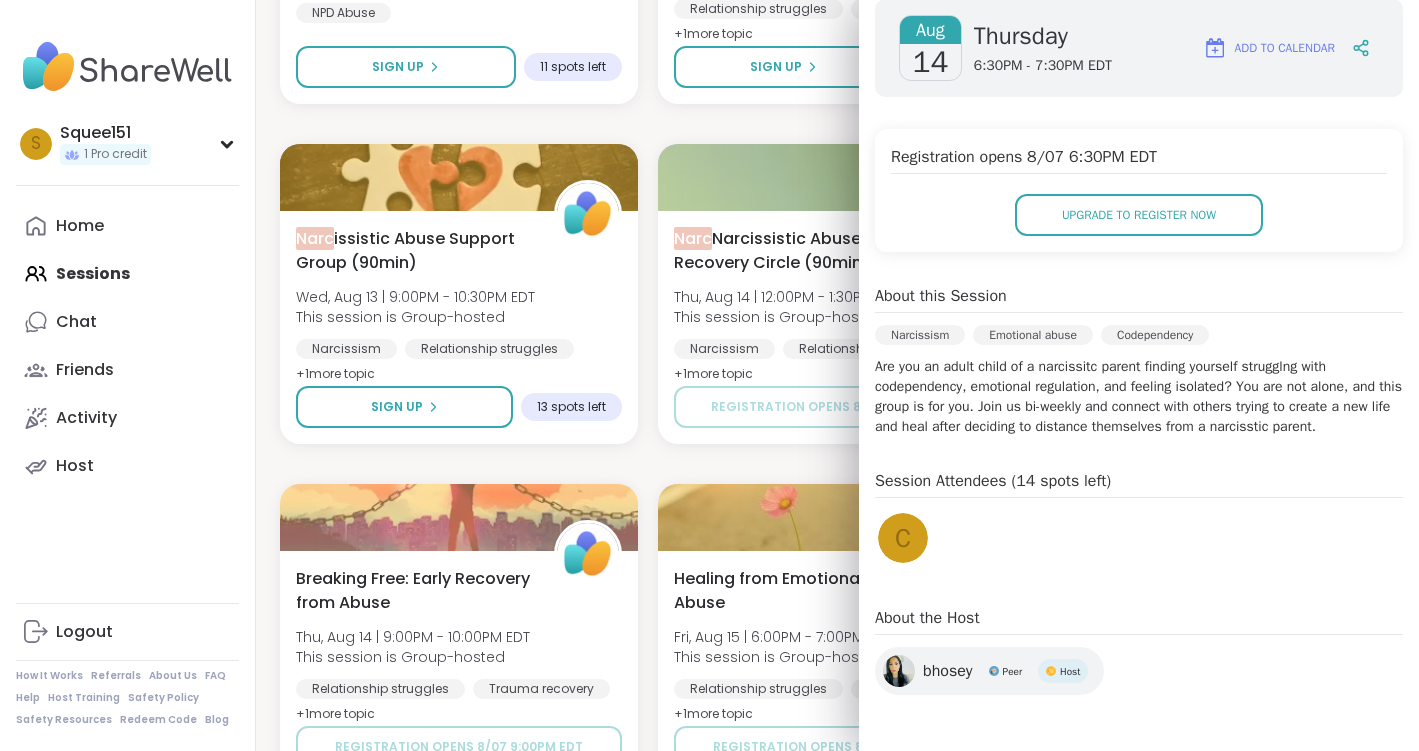 click on "Session Attendees   (14 spots left) C" at bounding box center [1139, 521] 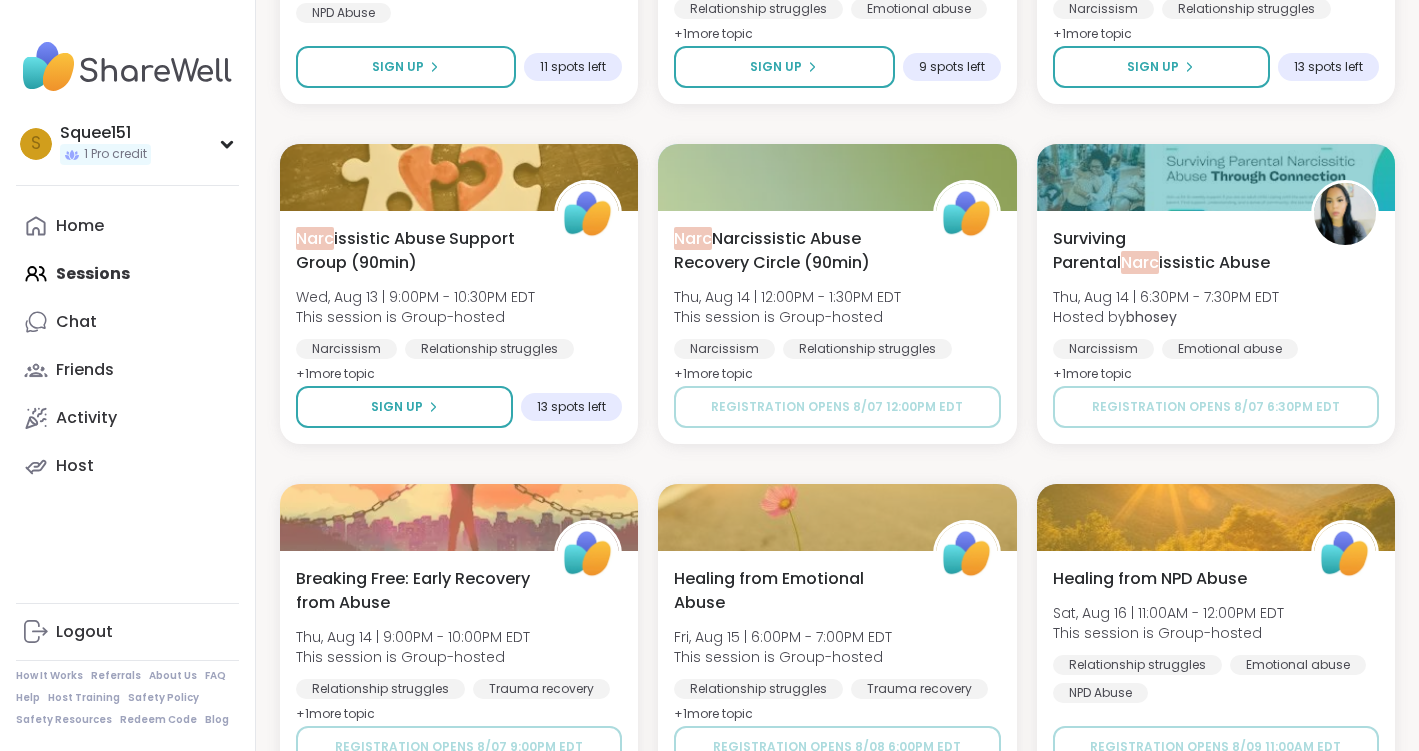click on "1 Welcome to ShareWell You have   1  available Pro credit   to book a Pro Session. Upcoming Sessions CREATE A SESSION All Sessions Pro Sessions NEW My Sessions Find your next session **** Search  Filter   Narcissistic Abuse Recovery Circle (90min) [DAY], [MONTH] [DAY] | [HOUR]:[MINUTE][AMPM] - [HOUR]:[MINUTE][AMPM] [TIMEZONE] This session is Group-hosted Narcissism Relationship struggles Emotional abuse + 1  more topic Sign Up 1 spot left Narcissistic Abuse Recovery Circle (90min) [DAY], [MONTH] [DAY] | [HOUR]:[MINUTE][AMPM] - [HOUR]:[MINUTE][AMPM] [TIMEZONE] This session is Group-hosted Narcissism Relationship struggles Emotional abuse + 1  more topic Sign Up 14 spots left Breaking Free: Early Recovery from Abuse [DAY], [MONTH] [DAY] | [HOUR]:[MINUTE][AMPM] - [HOUR]:[MINUTE][AMPM] [TIMEZONE] This session is Group-hosted Relationship struggles Trauma recovery Emotional abuse + 1  more topic Sign Up 12 spots left Healing from Emotional Abuse [DAY], [MONTH] [DAY] | [HOUR]:[MINUTE][AMPM] - [HOUR]:[MINUTE][AMPM] [TIMEZONE] This session is Group-hosted Relationship struggles Trauma recovery Emotional abuse + 1  more topic Sign Up 13 spots left Healing from NPD Abuse Emotional abuse" at bounding box center [837, 288] 